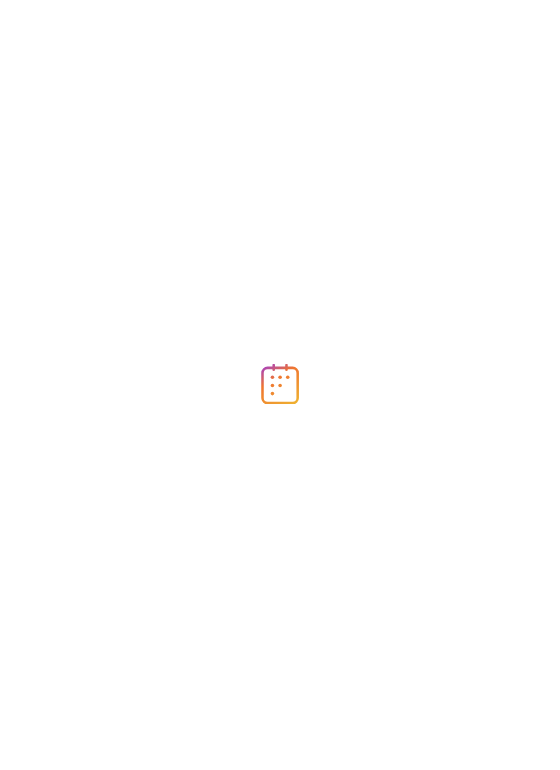 scroll, scrollTop: 0, scrollLeft: 0, axis: both 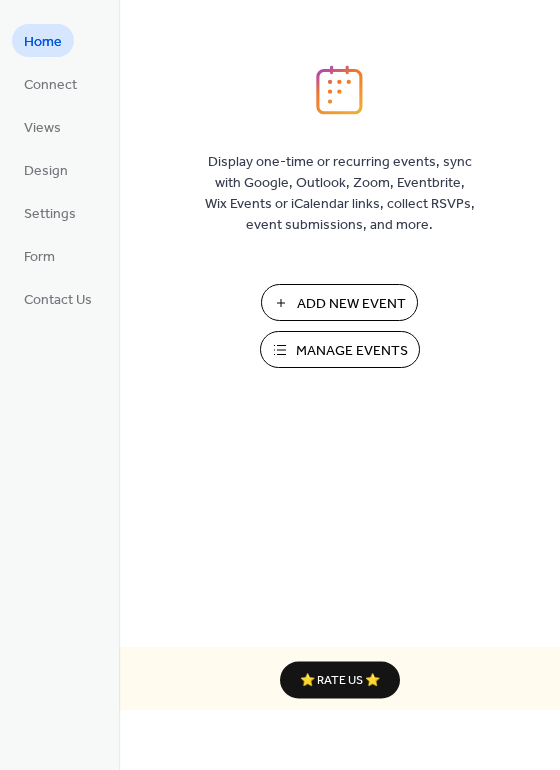 click on "Add New Event" at bounding box center (351, 304) 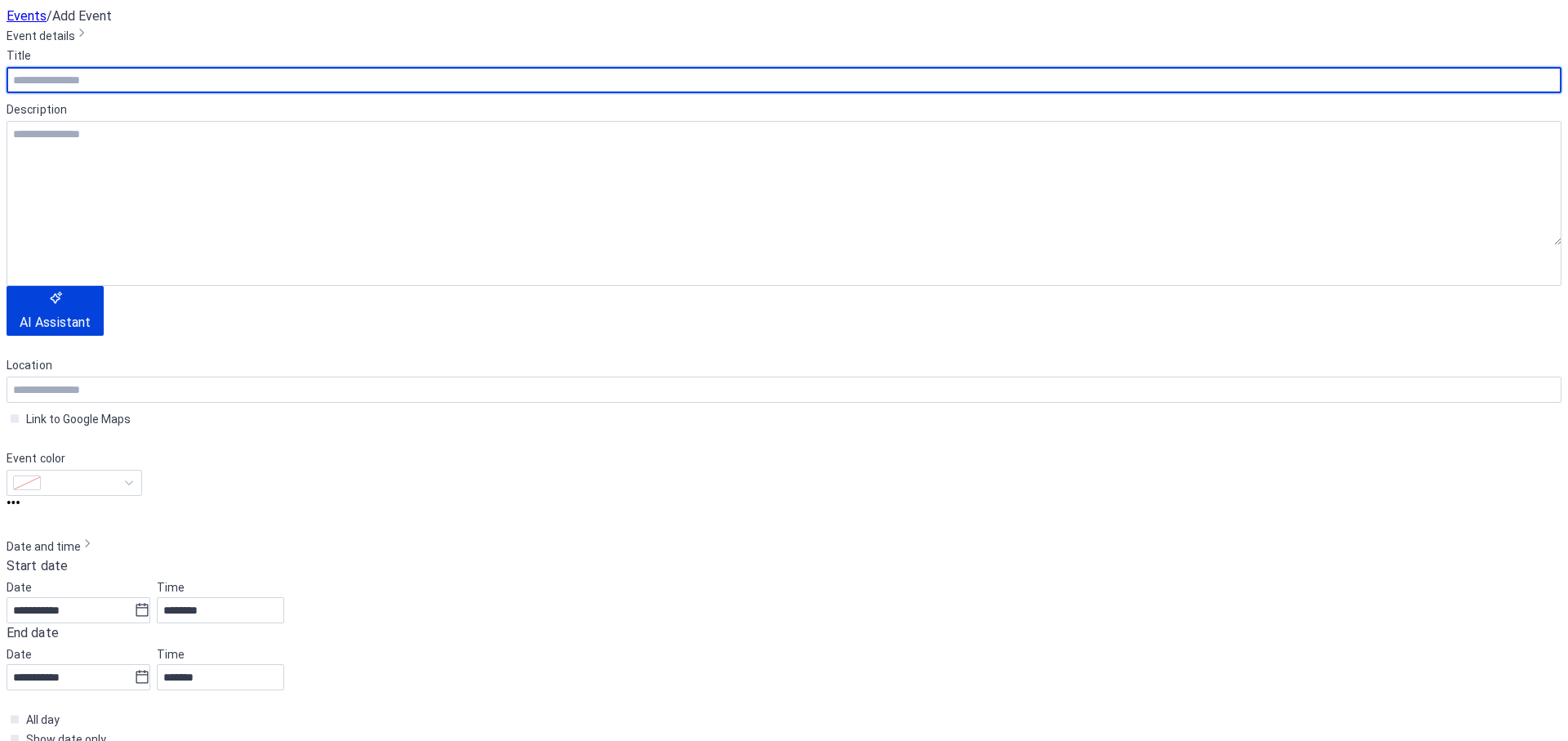 scroll, scrollTop: 0, scrollLeft: 0, axis: both 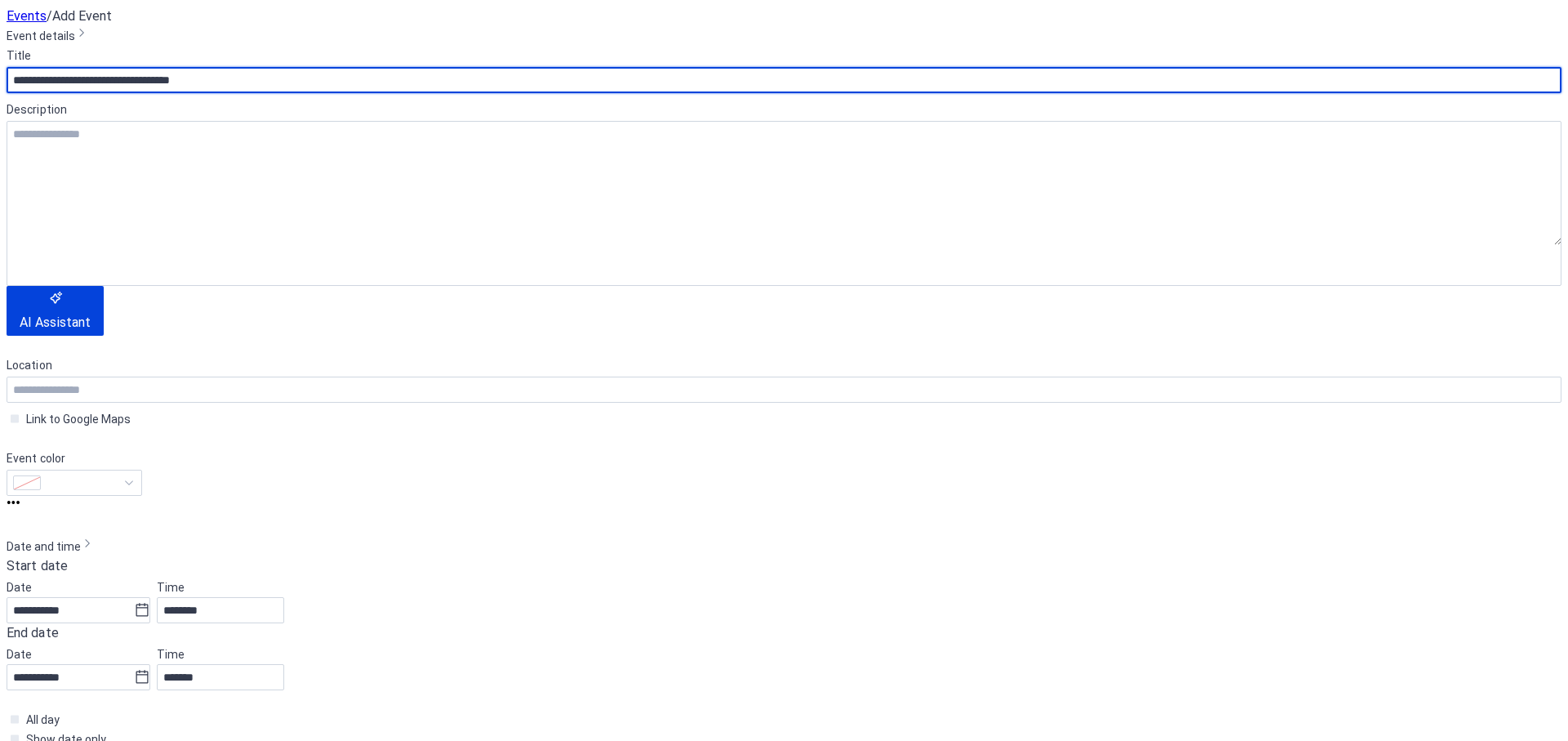 type on "**********" 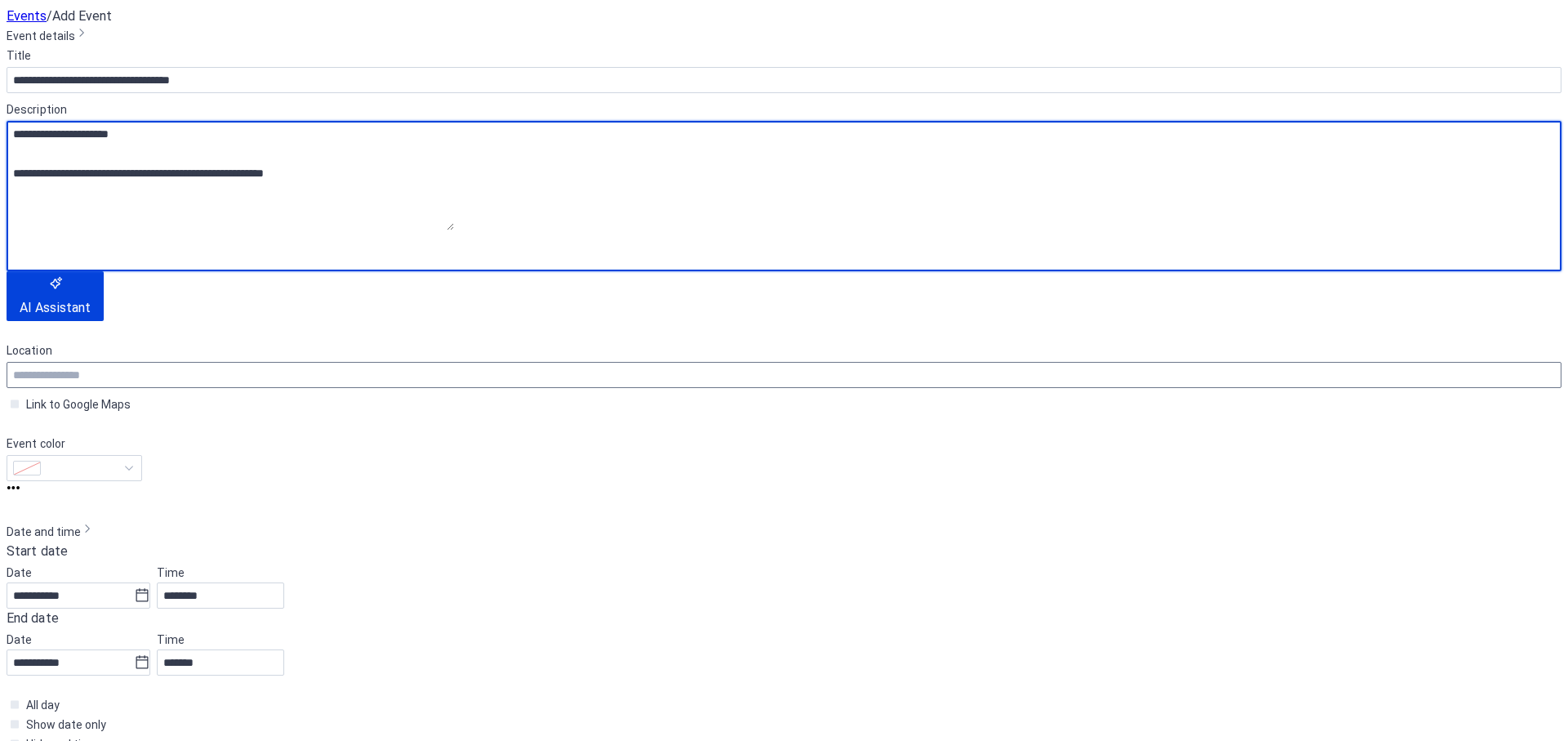 type on "**********" 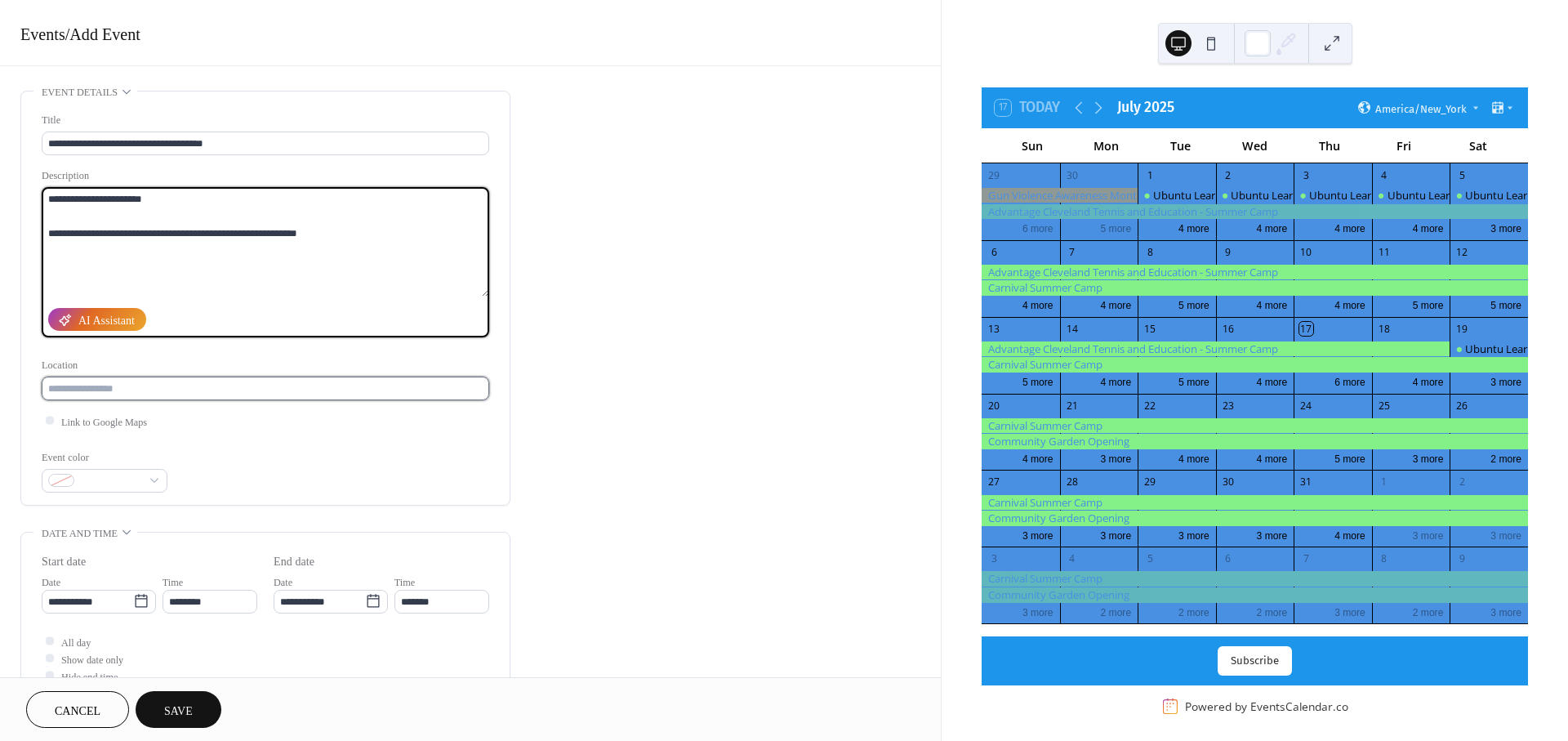 click at bounding box center (265, 388) 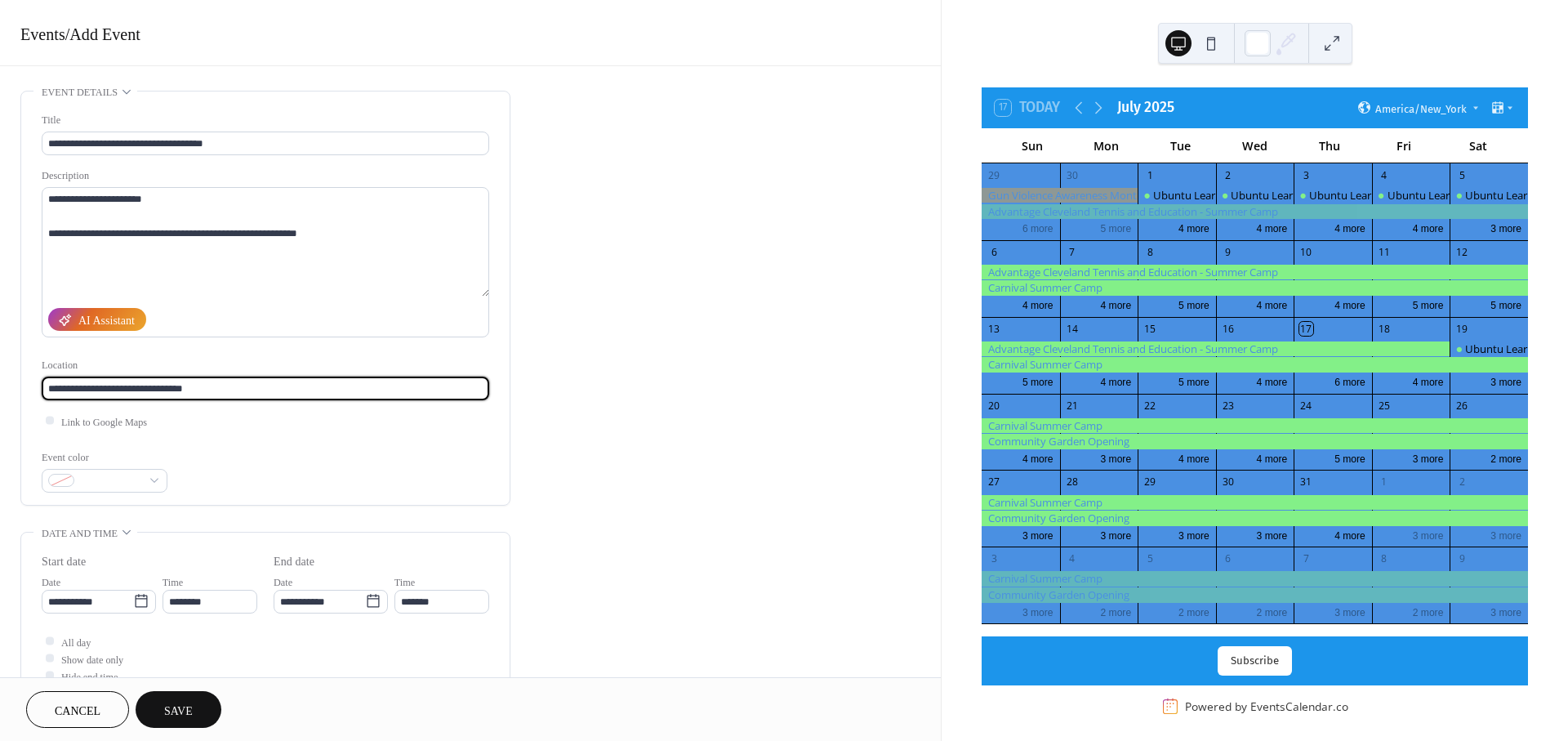 type on "**********" 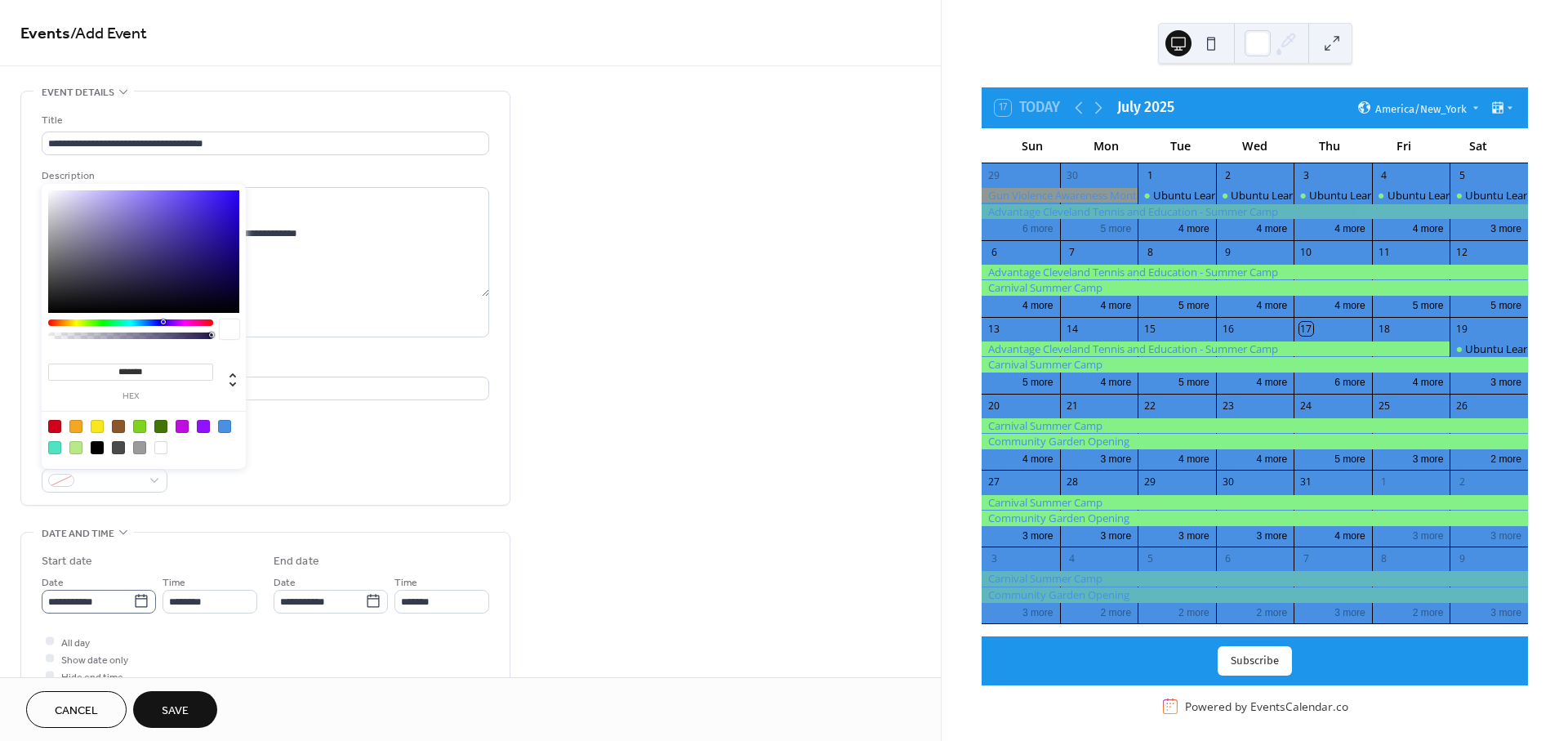 click 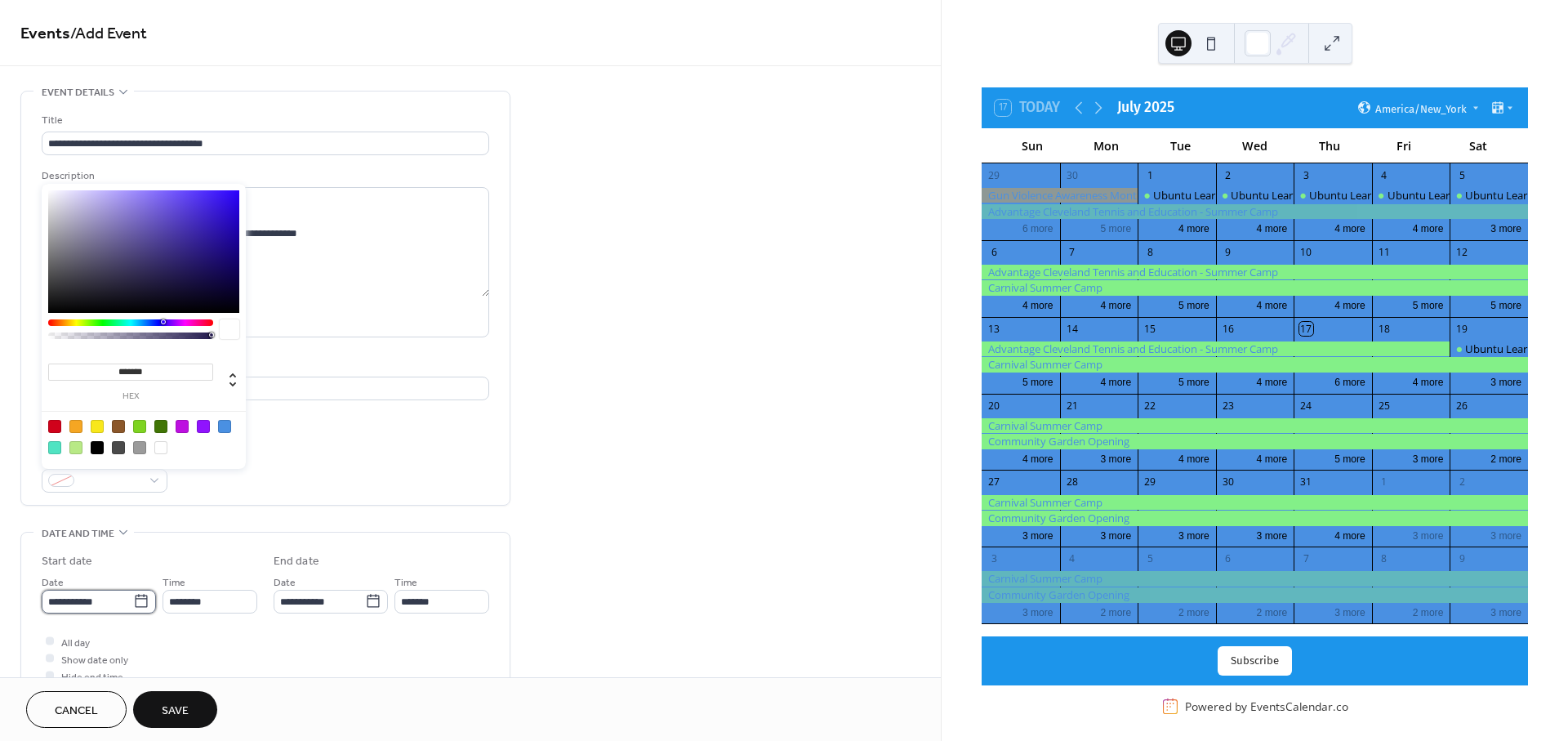 click on "**********" at bounding box center (87, 601) 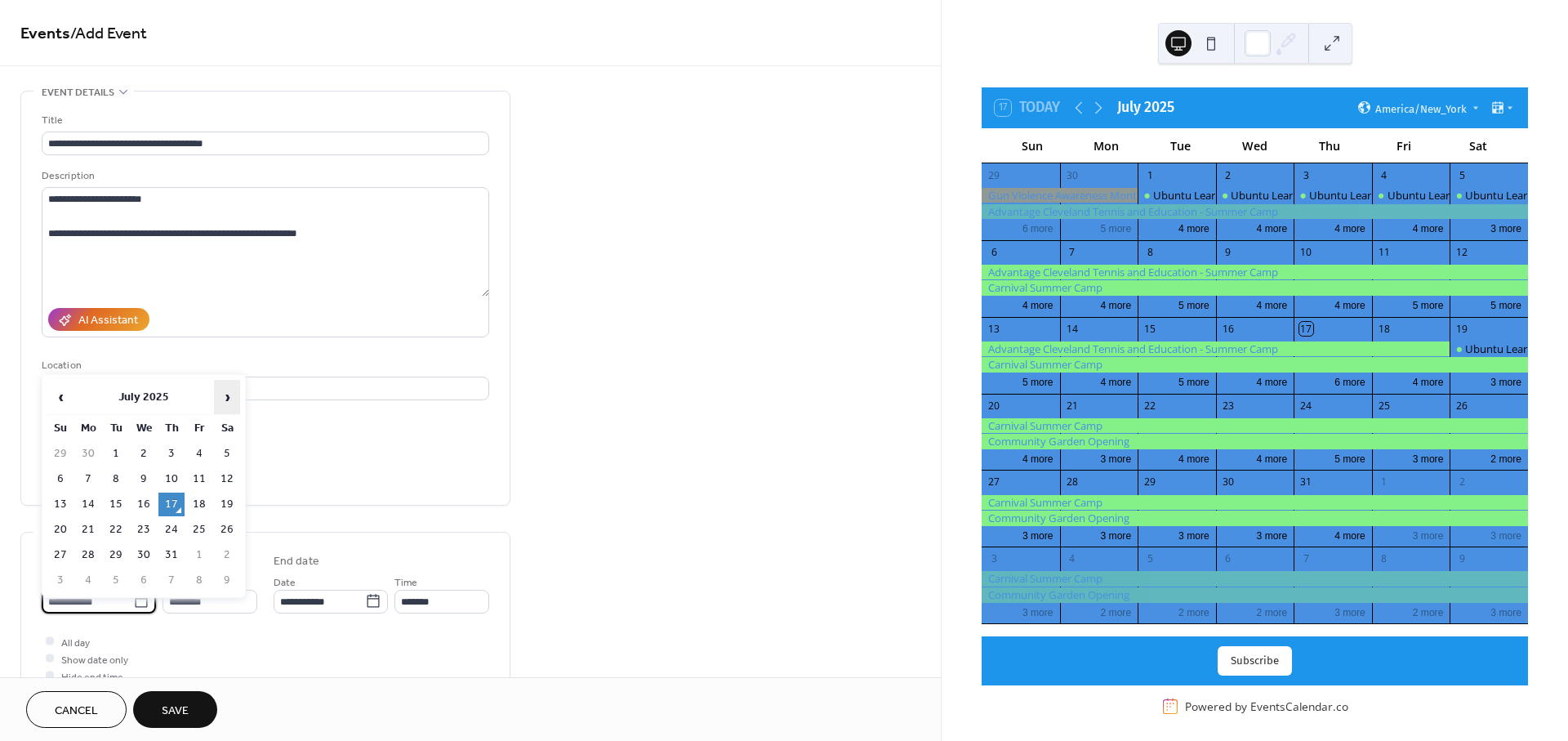 click on "›" at bounding box center (227, 397) 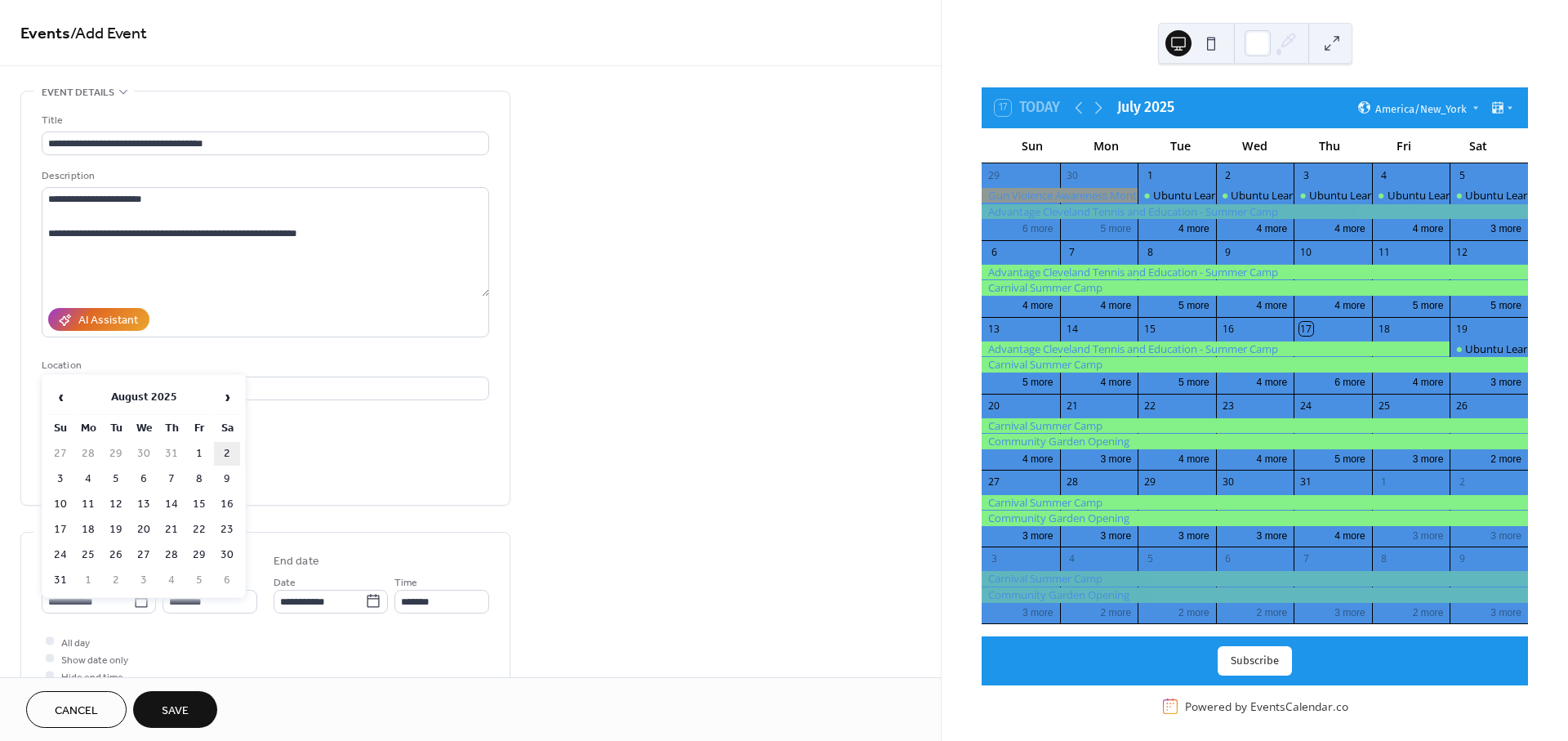 click on "2" at bounding box center (227, 453) 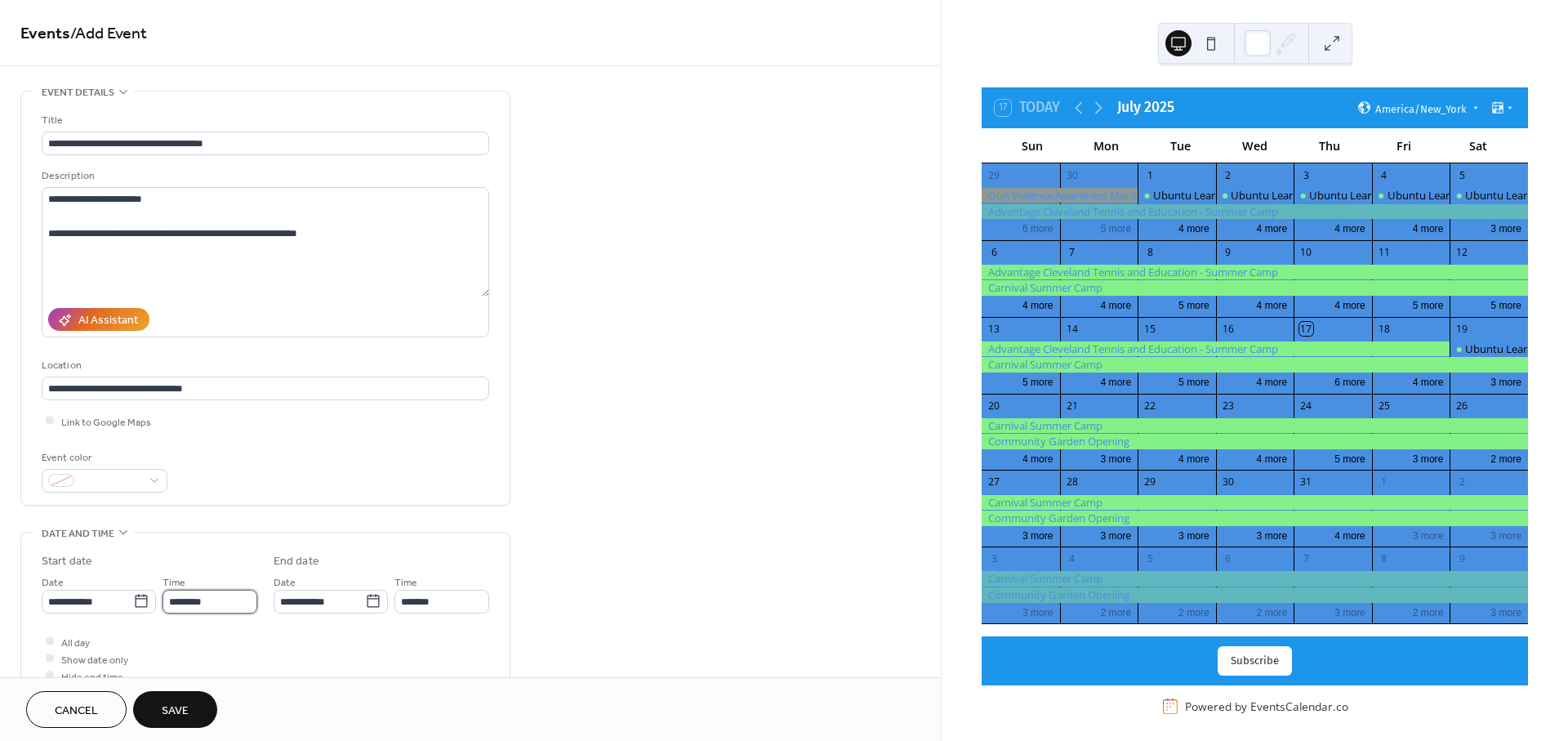 click on "********" at bounding box center (210, 601) 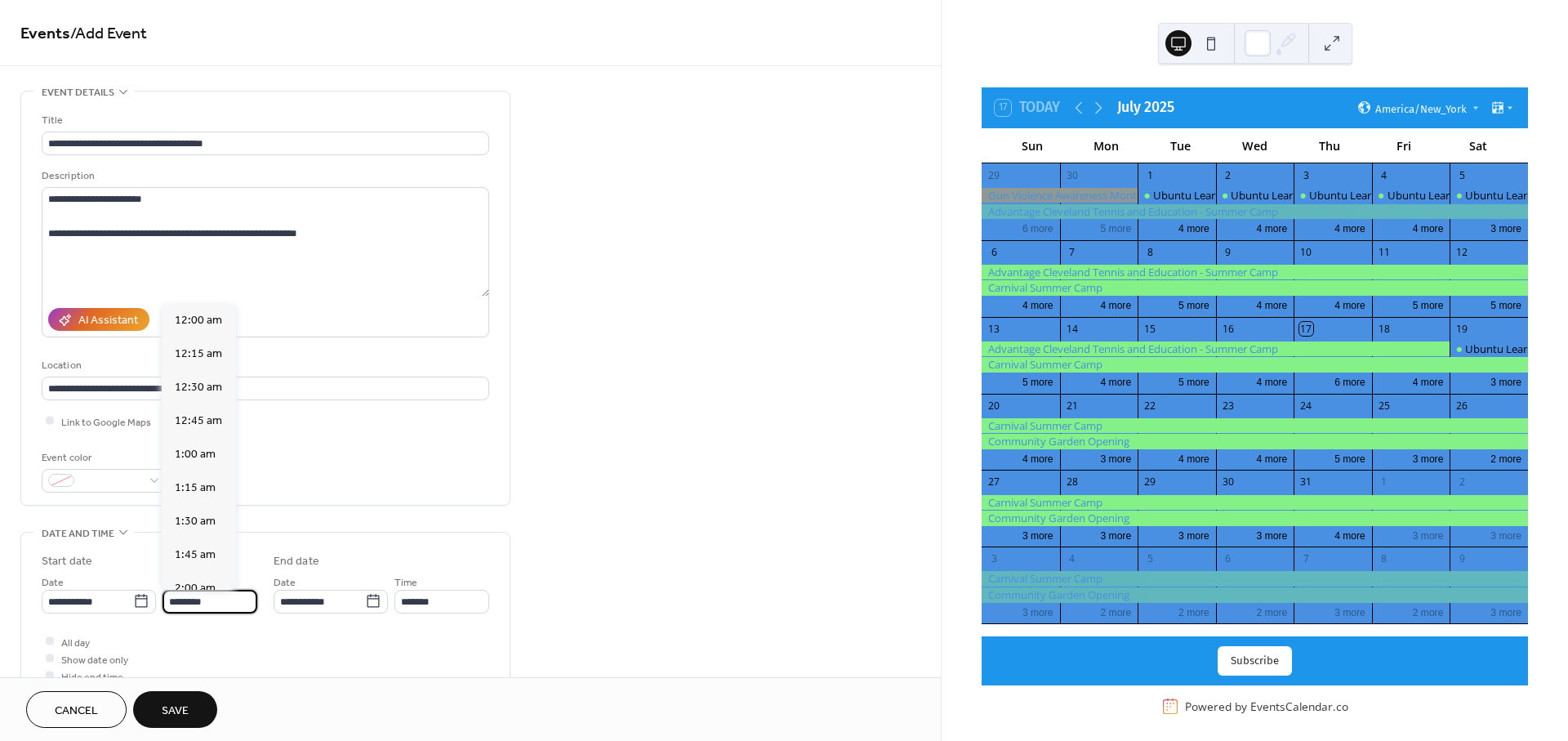 scroll, scrollTop: 1624, scrollLeft: 0, axis: vertical 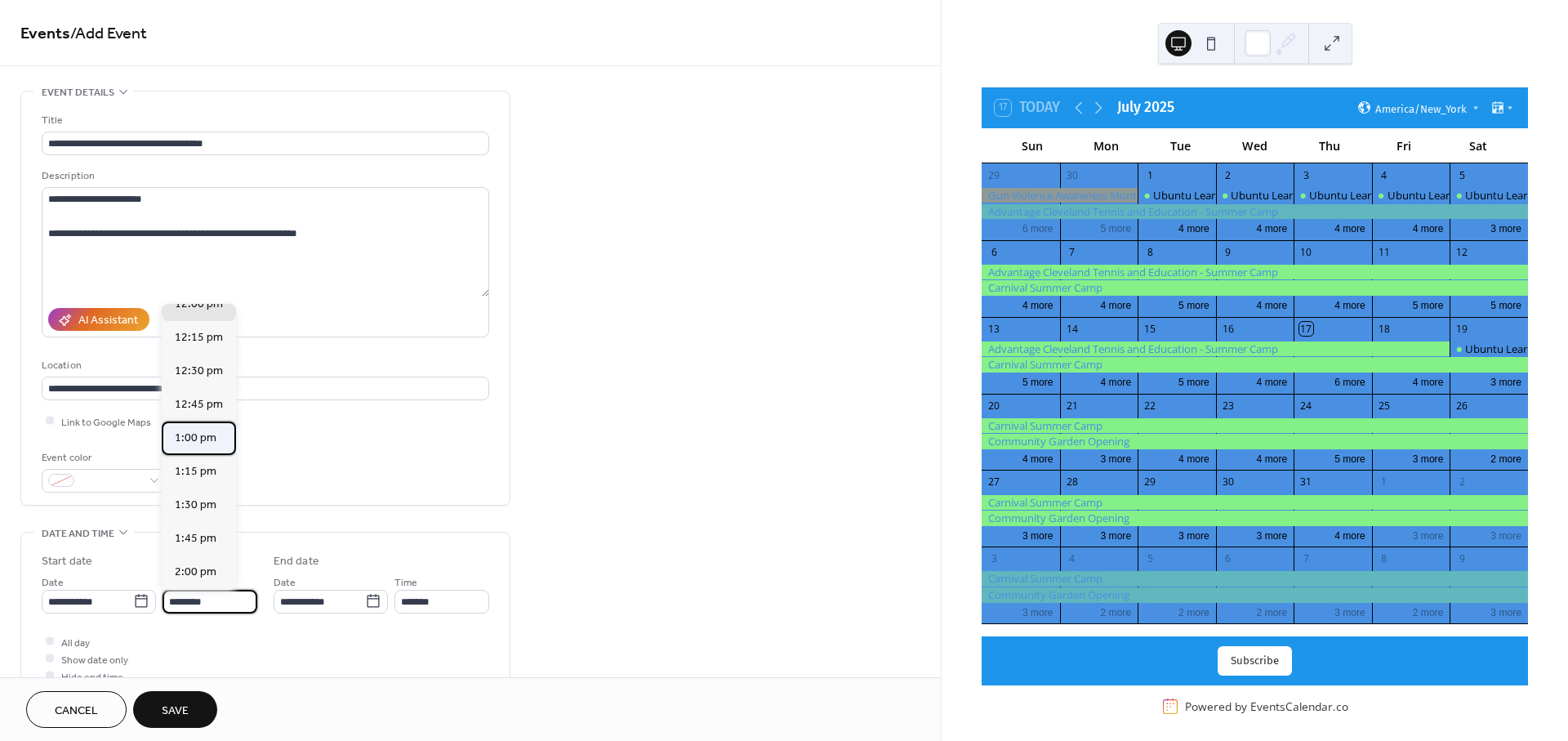 click on "1:00 pm" at bounding box center (195, 438) 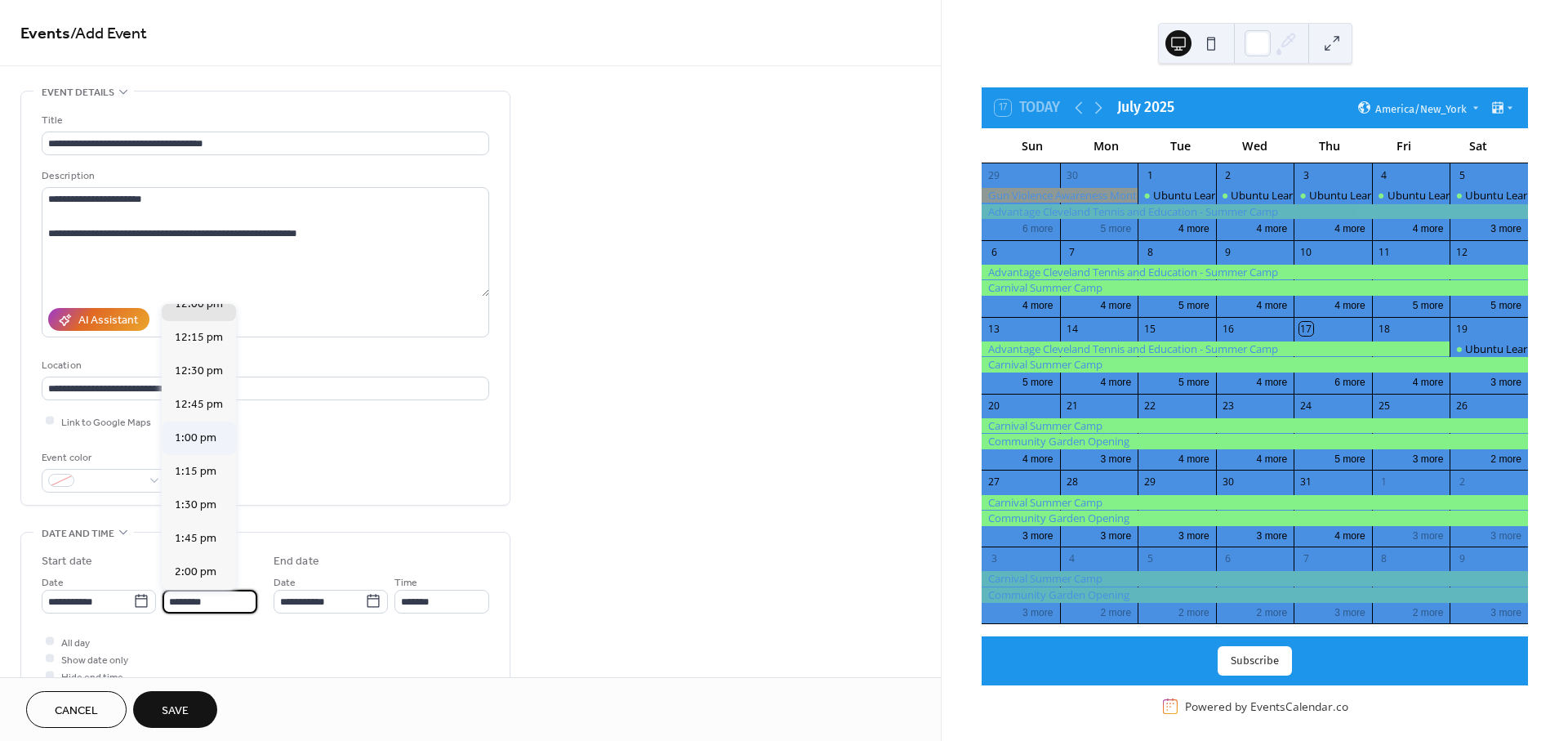type on "*******" 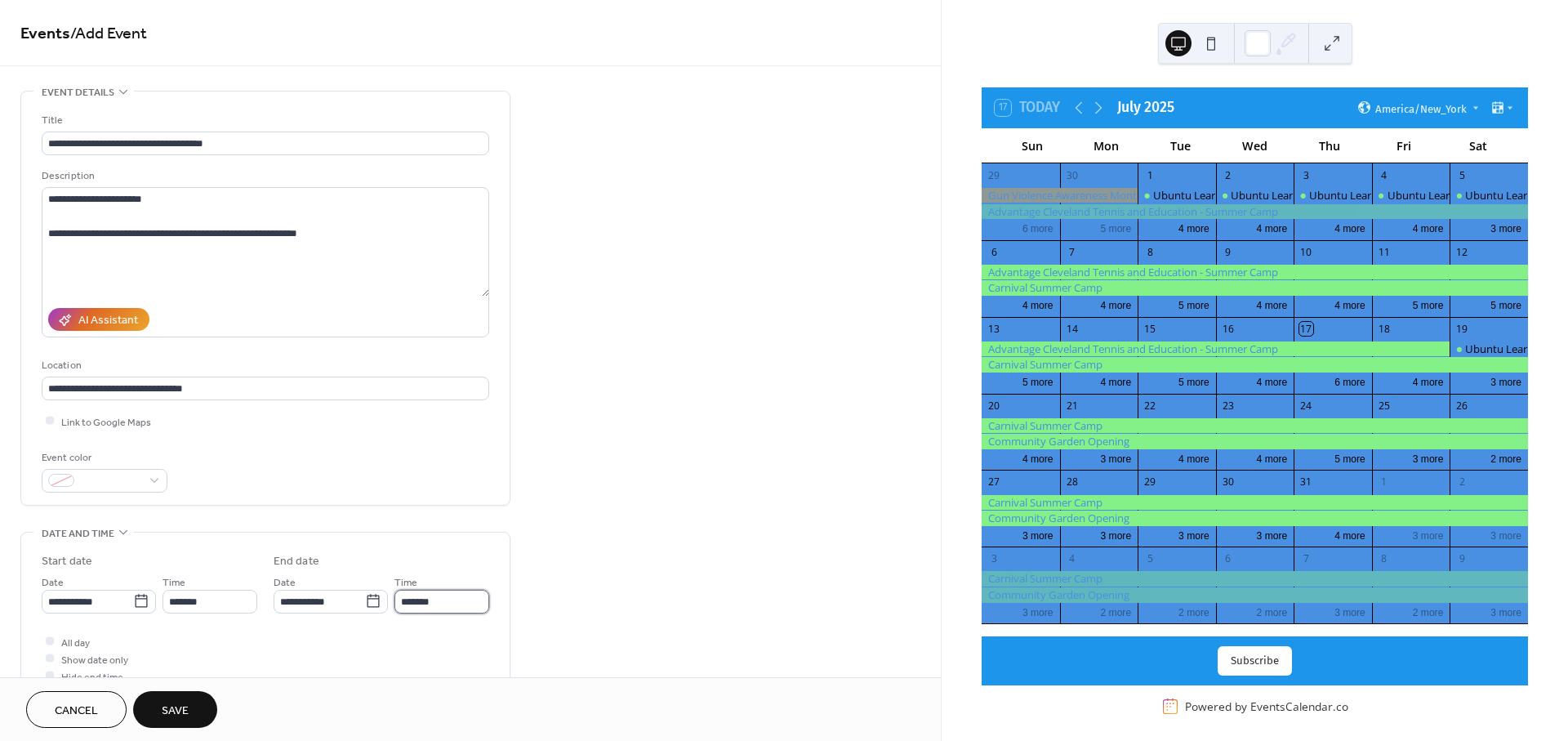 click on "*******" at bounding box center (442, 601) 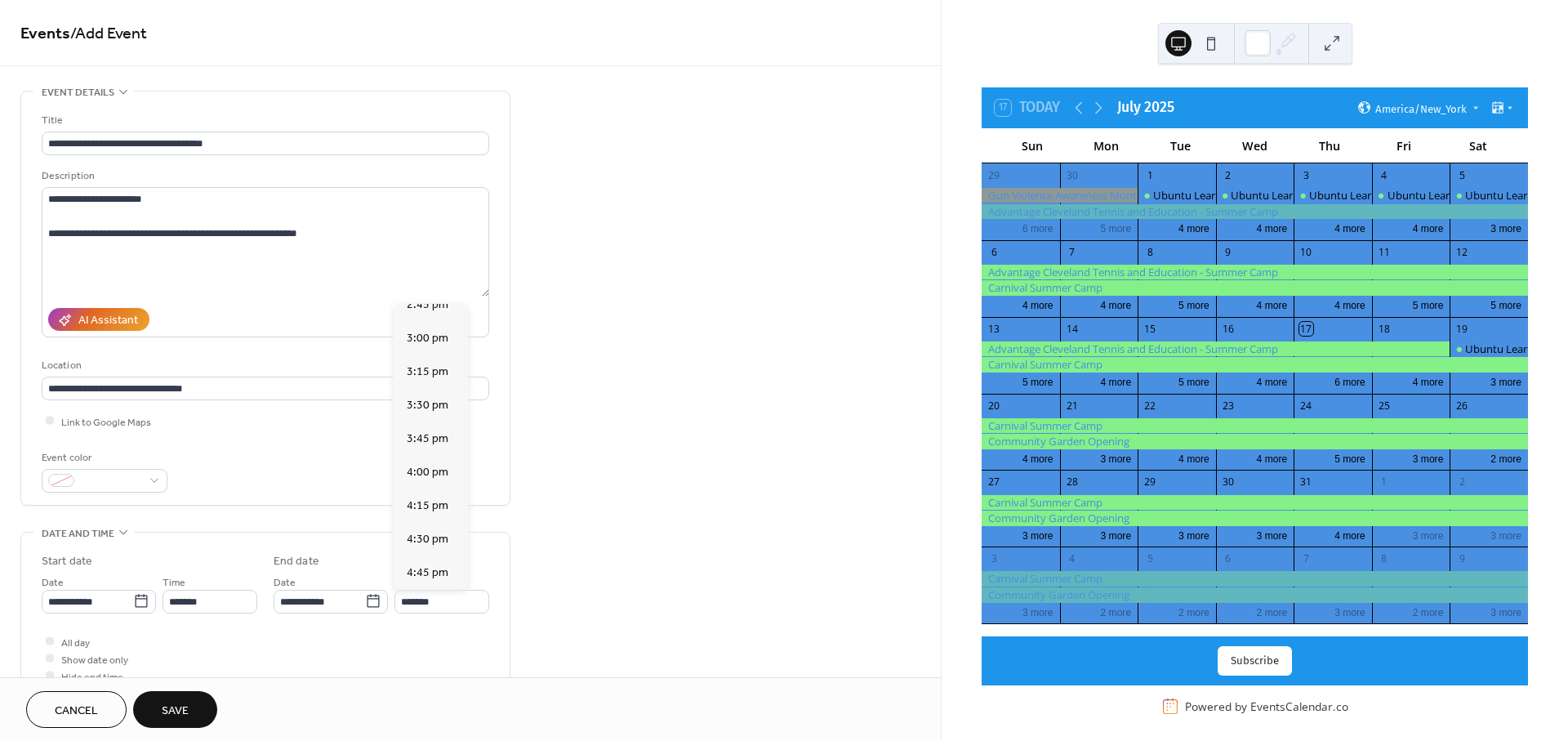 scroll, scrollTop: 240, scrollLeft: 0, axis: vertical 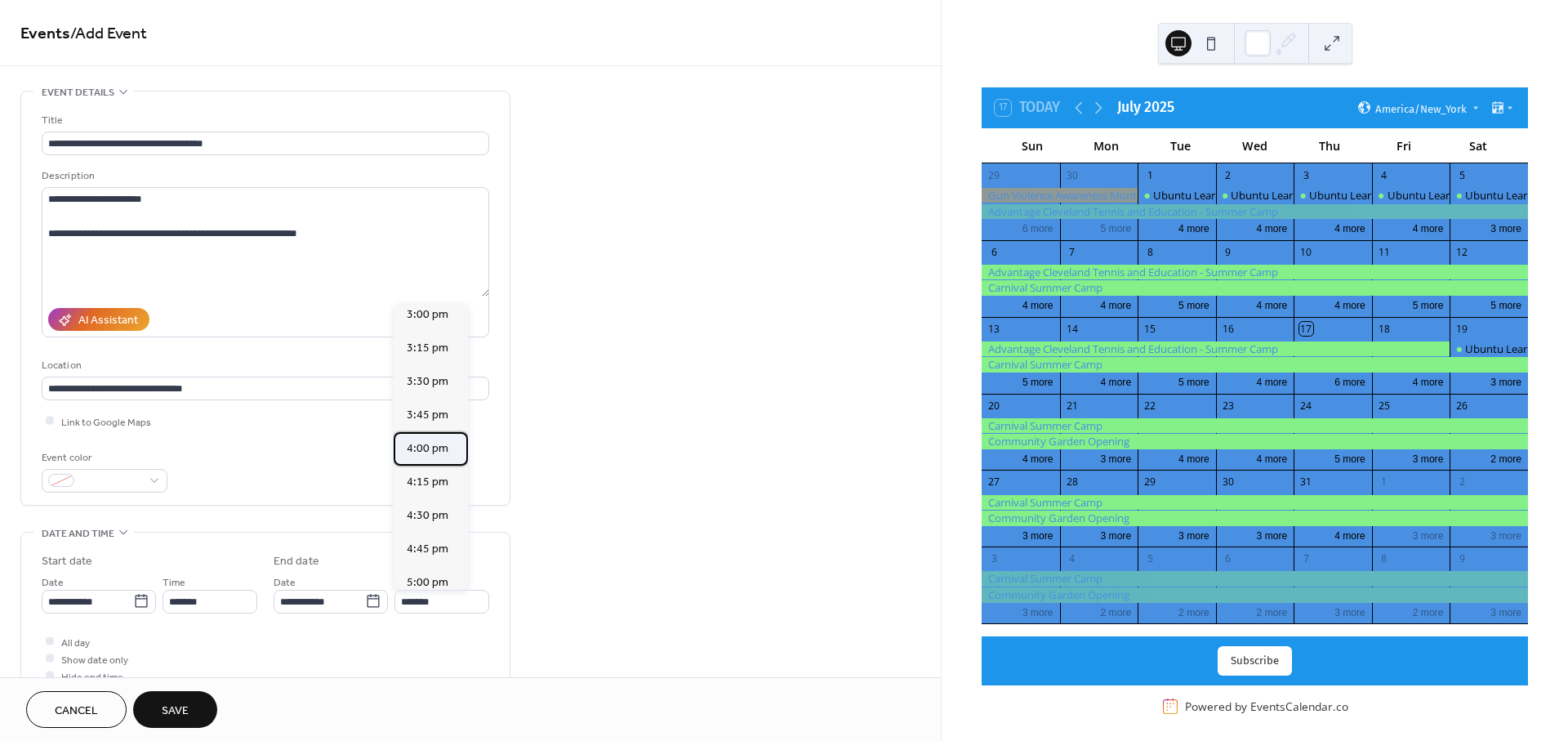 click on "4:00 pm" at bounding box center [427, 449] 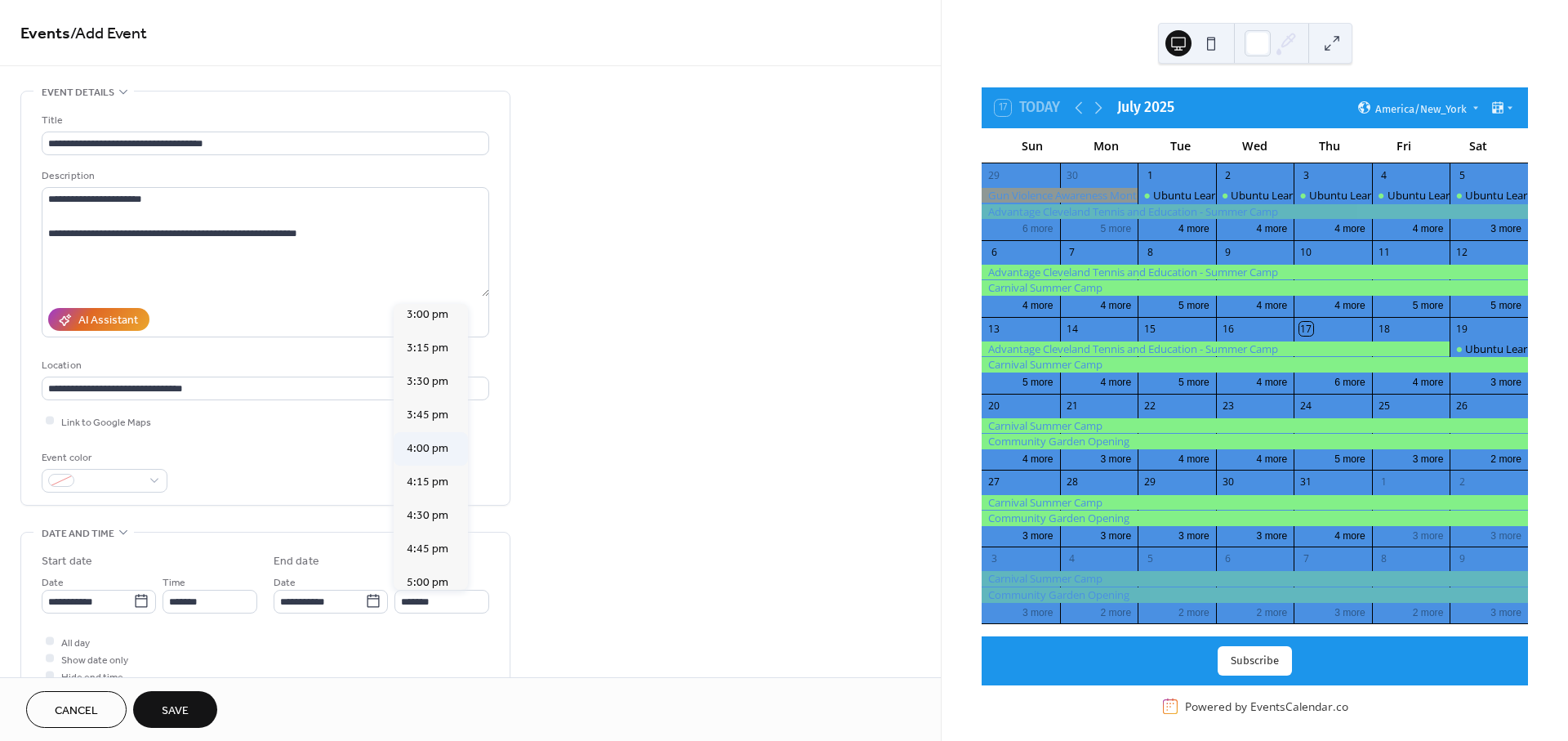 type on "*******" 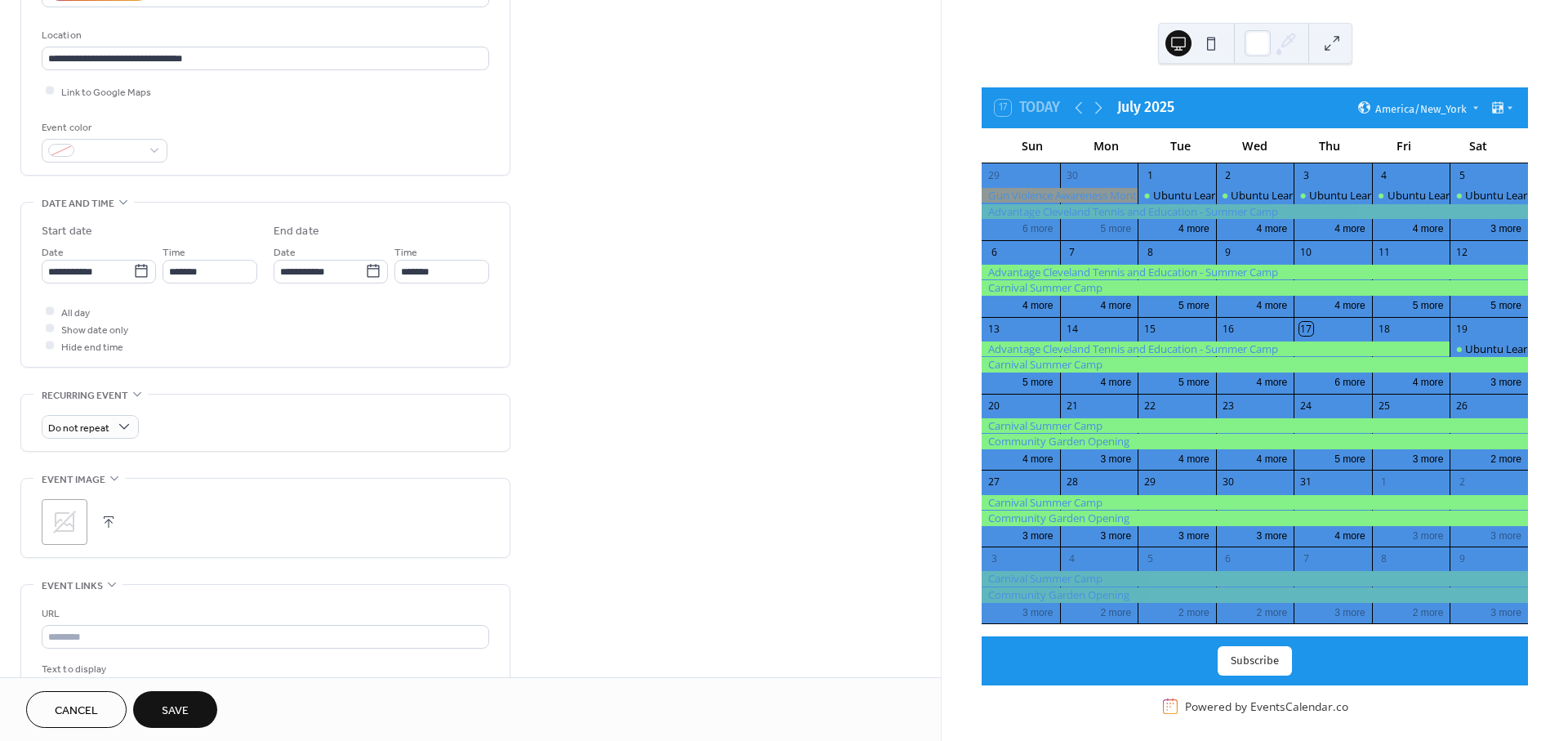 drag, startPoint x: 743, startPoint y: 549, endPoint x: 746, endPoint y: 624, distance: 75.06 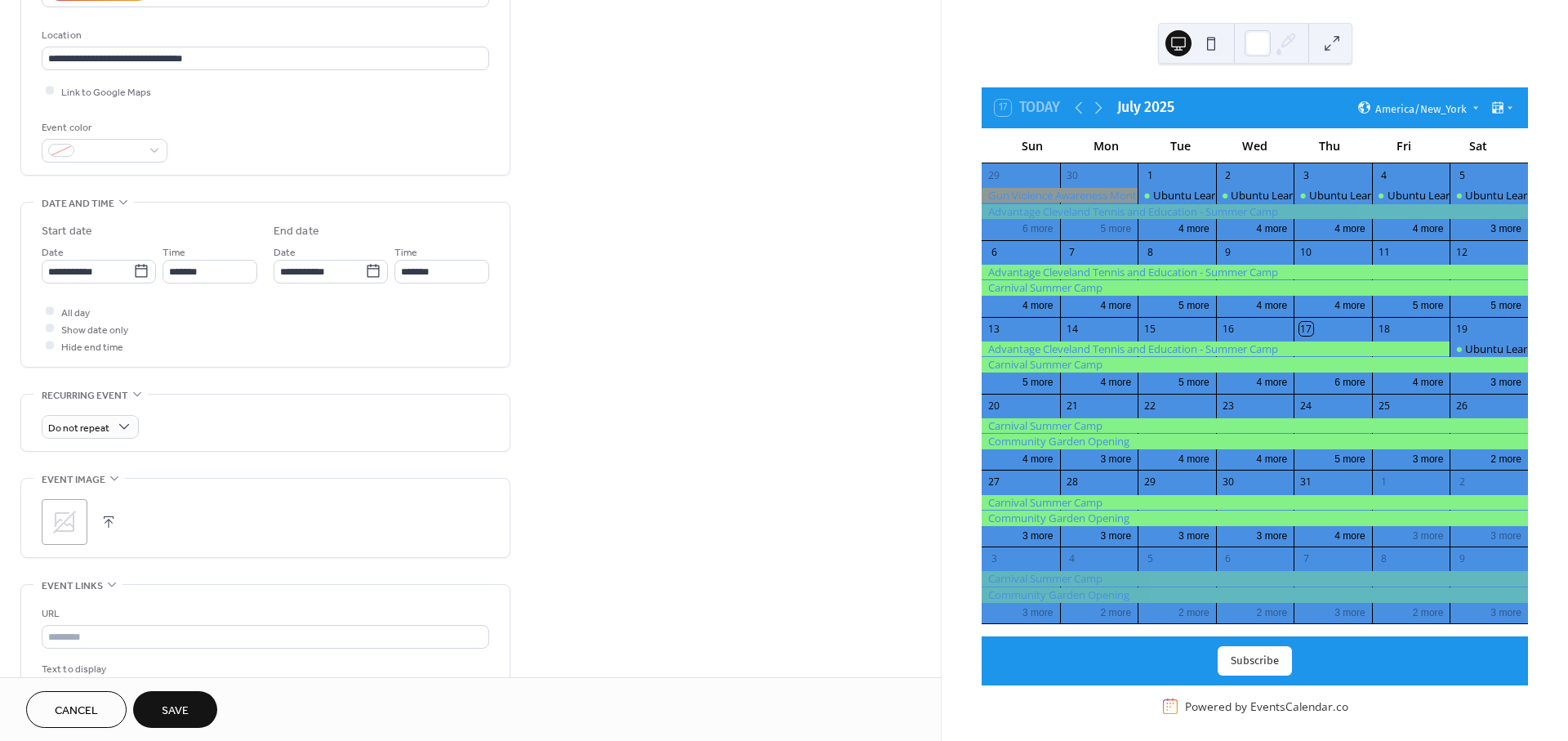 scroll, scrollTop: 406, scrollLeft: 0, axis: vertical 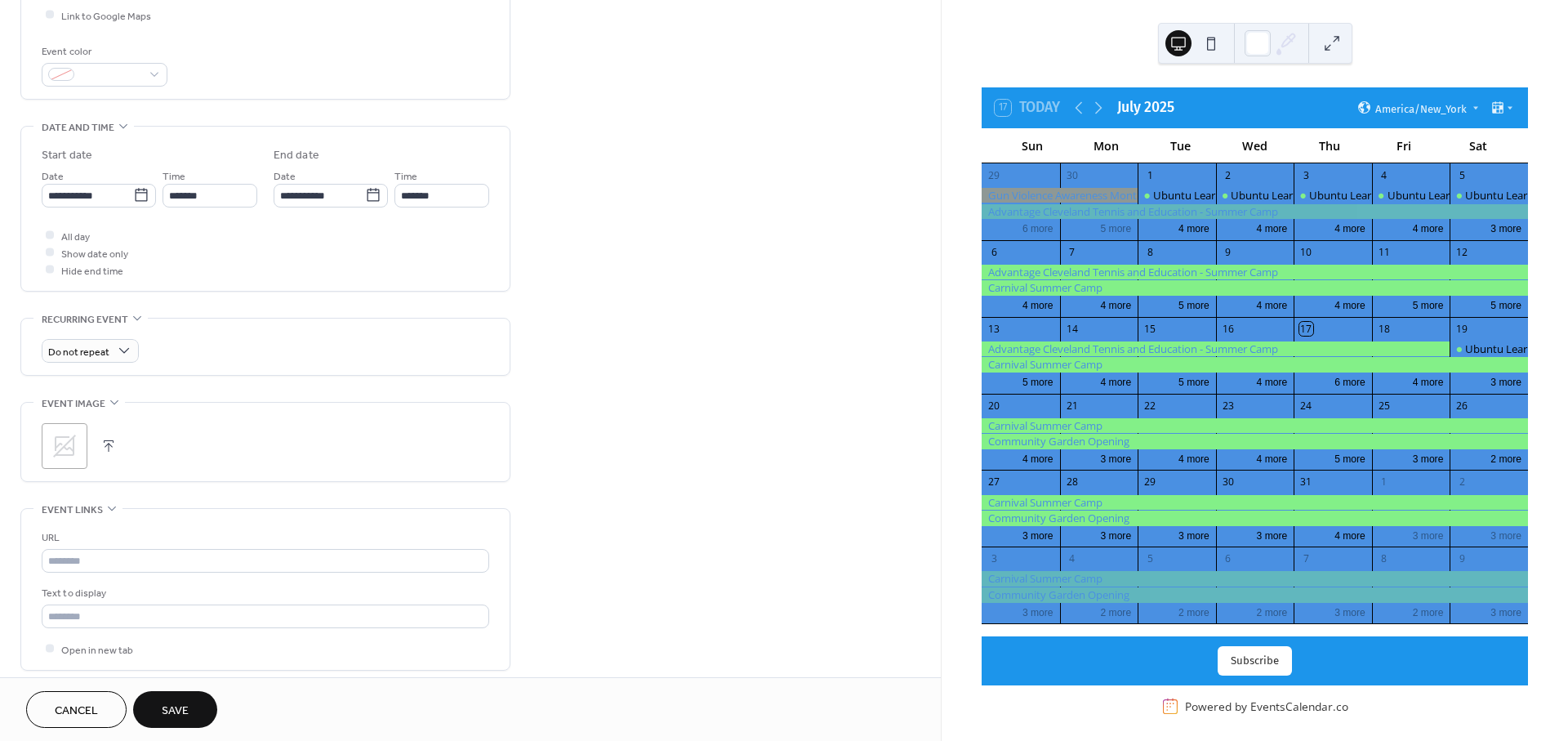 click 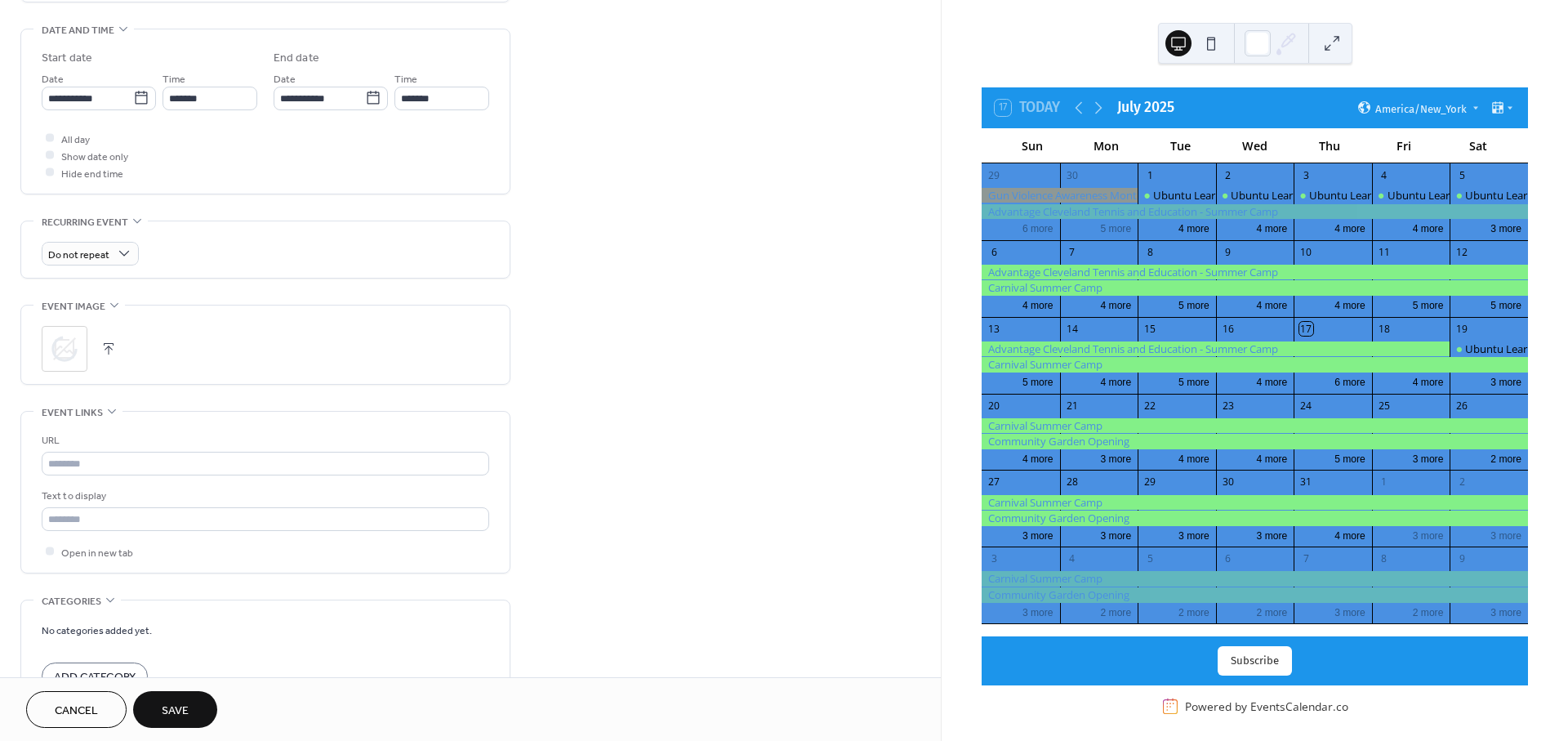 scroll, scrollTop: 561, scrollLeft: 0, axis: vertical 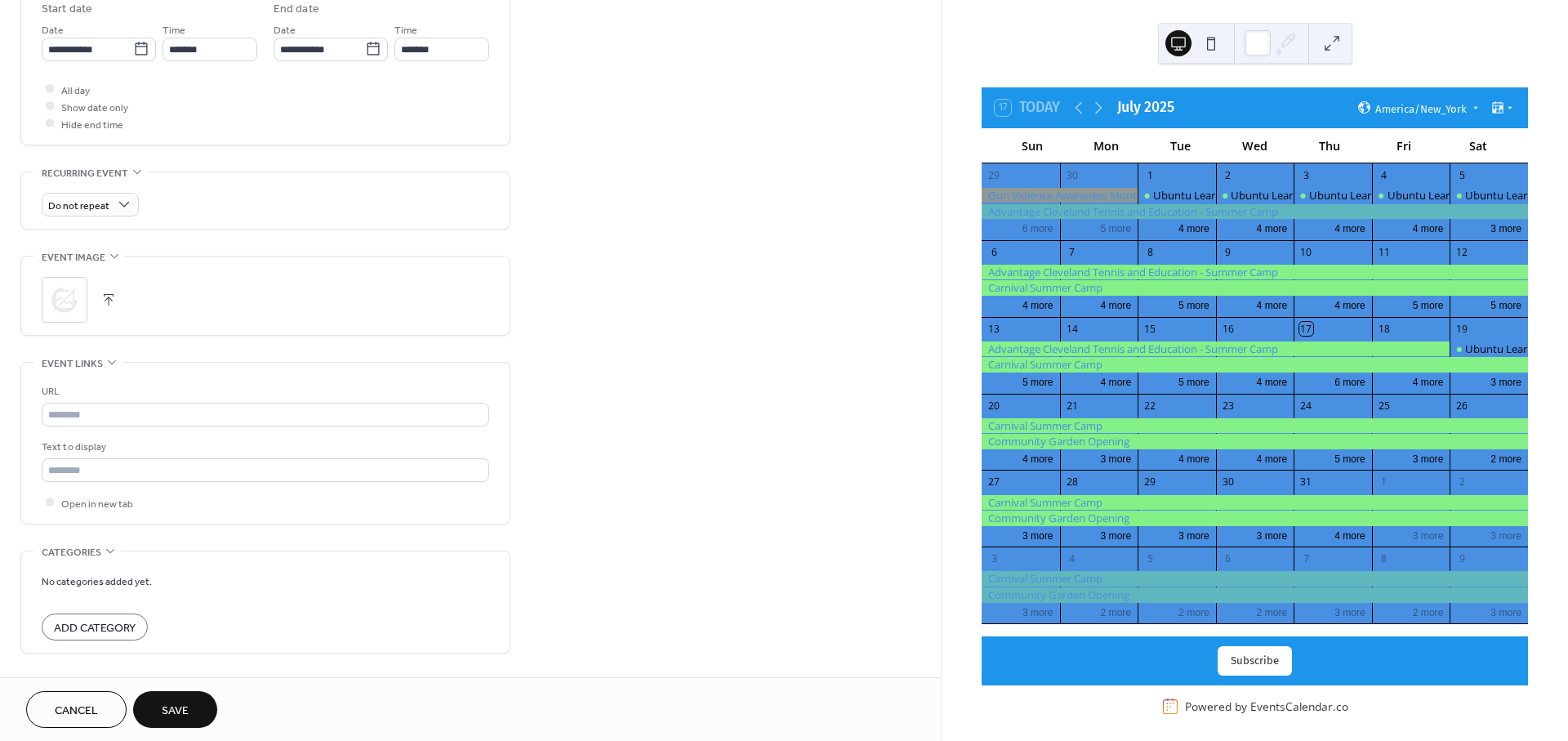 drag, startPoint x: 788, startPoint y: 407, endPoint x: 786, endPoint y: 431, distance: 24.083189 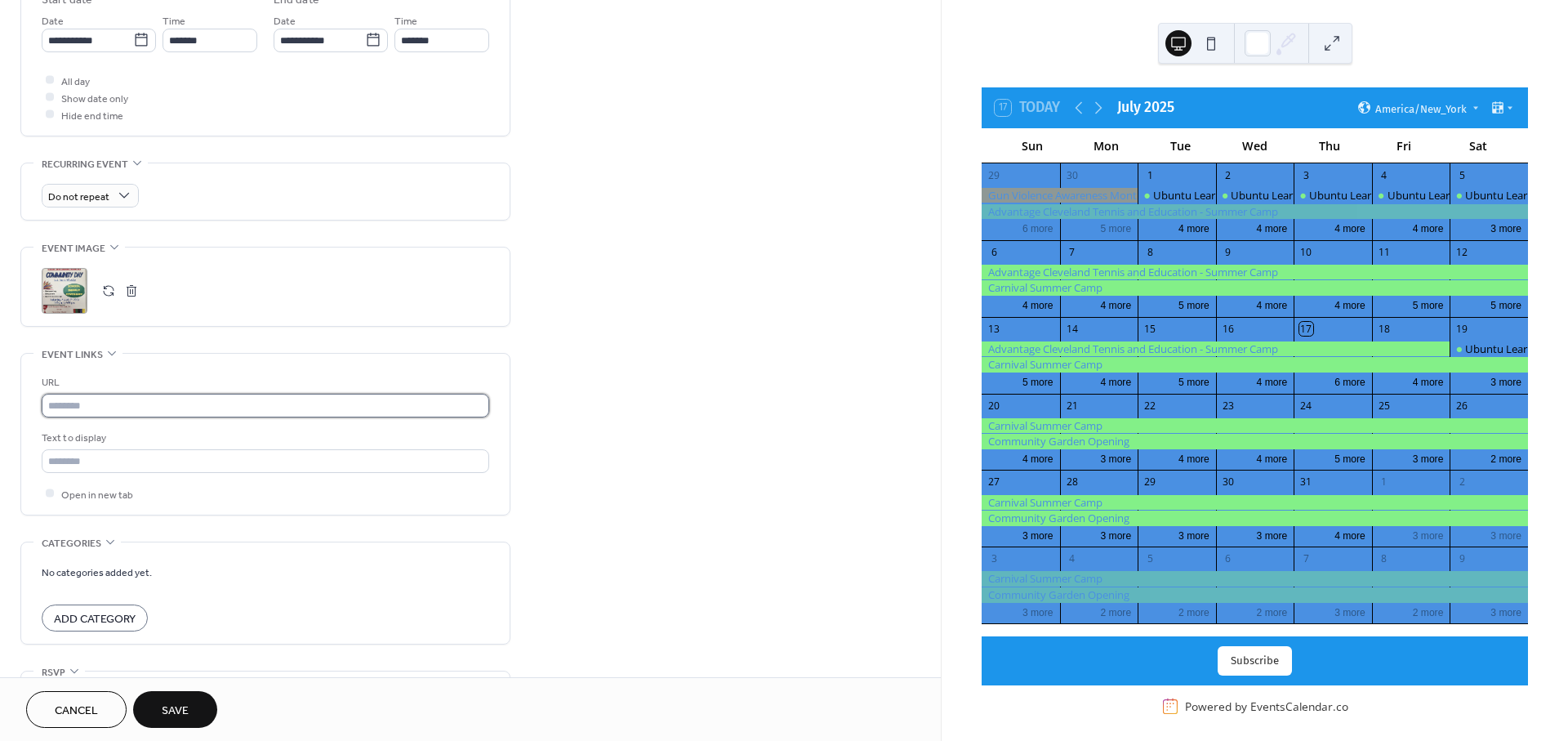 click at bounding box center [265, 405] 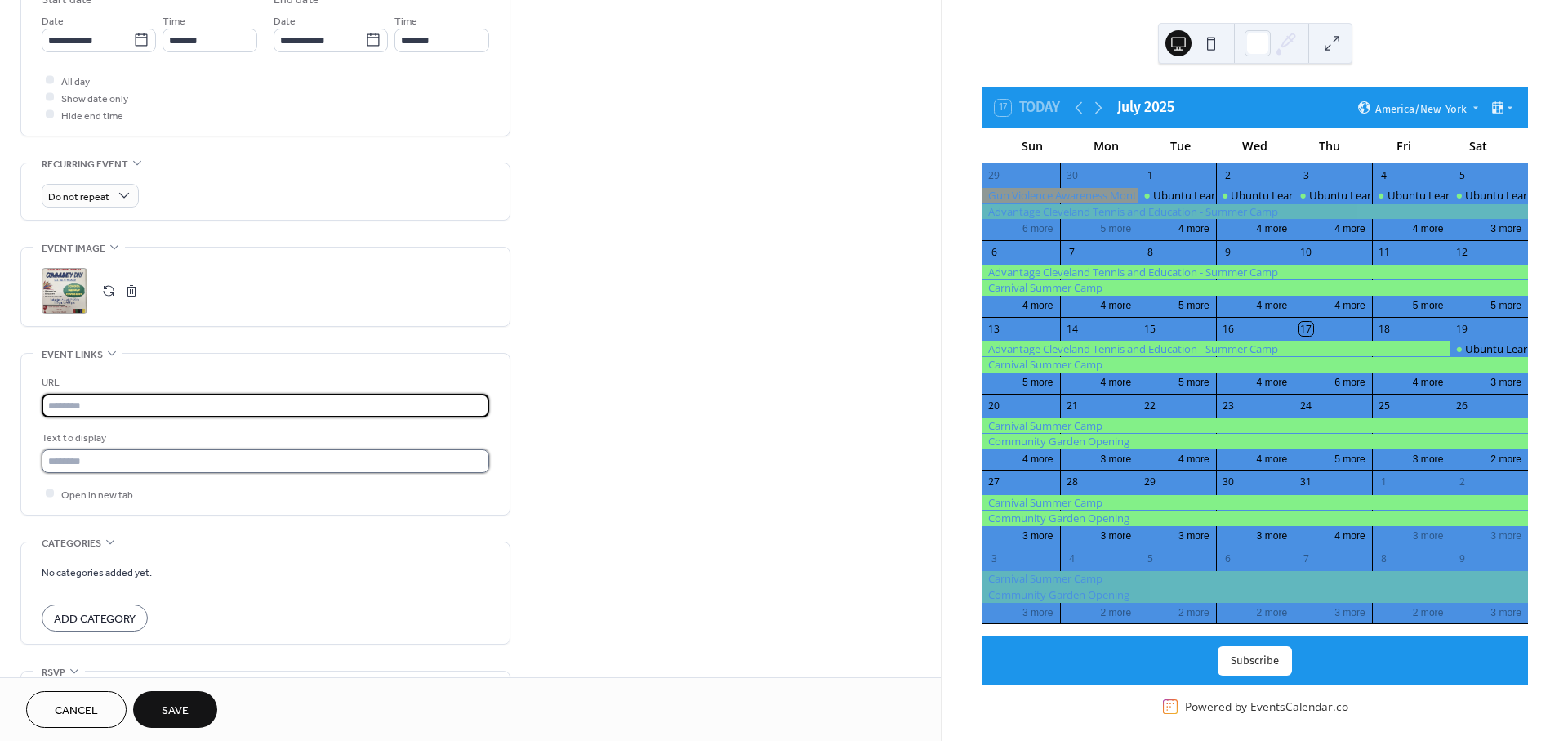 click at bounding box center [265, 461] 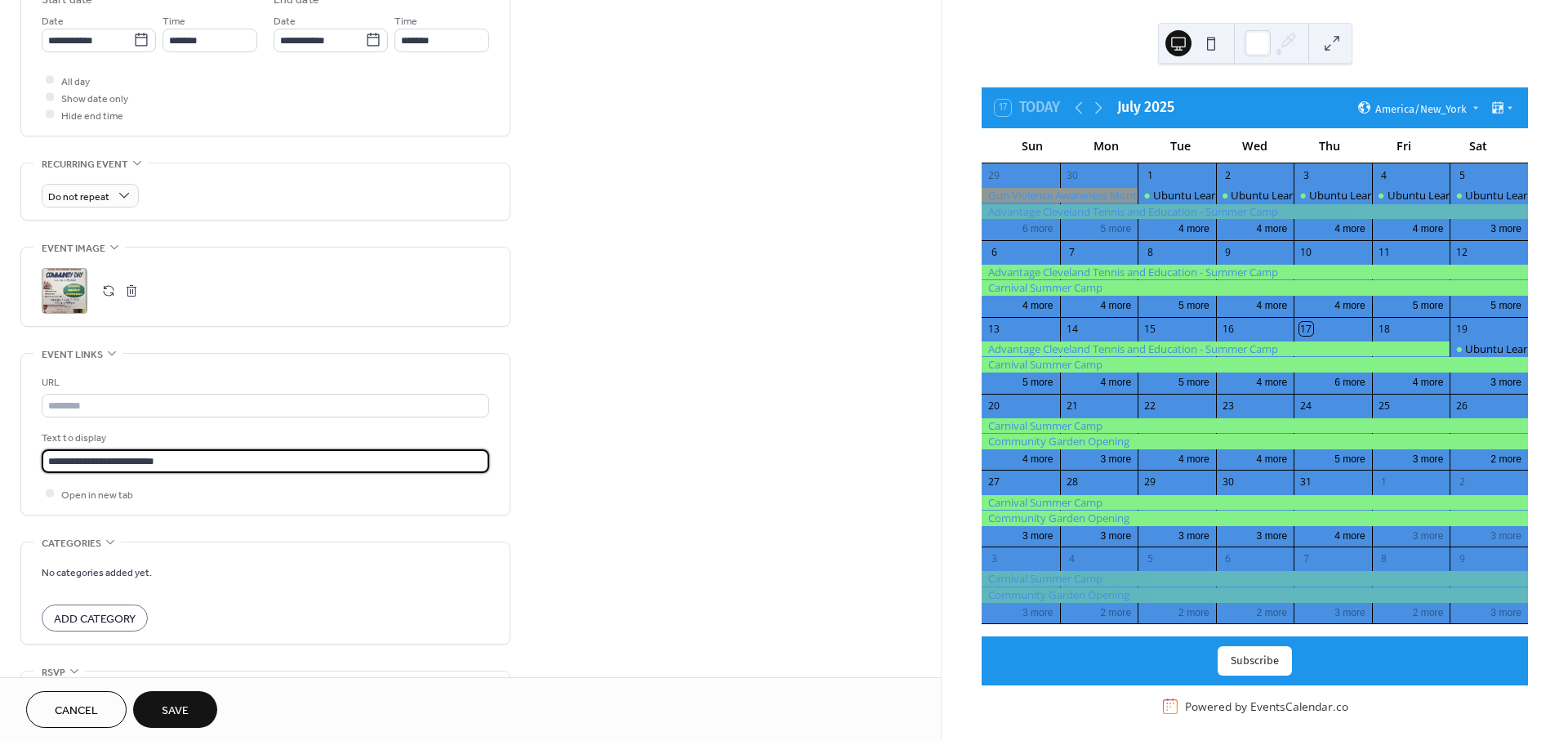 type on "**********" 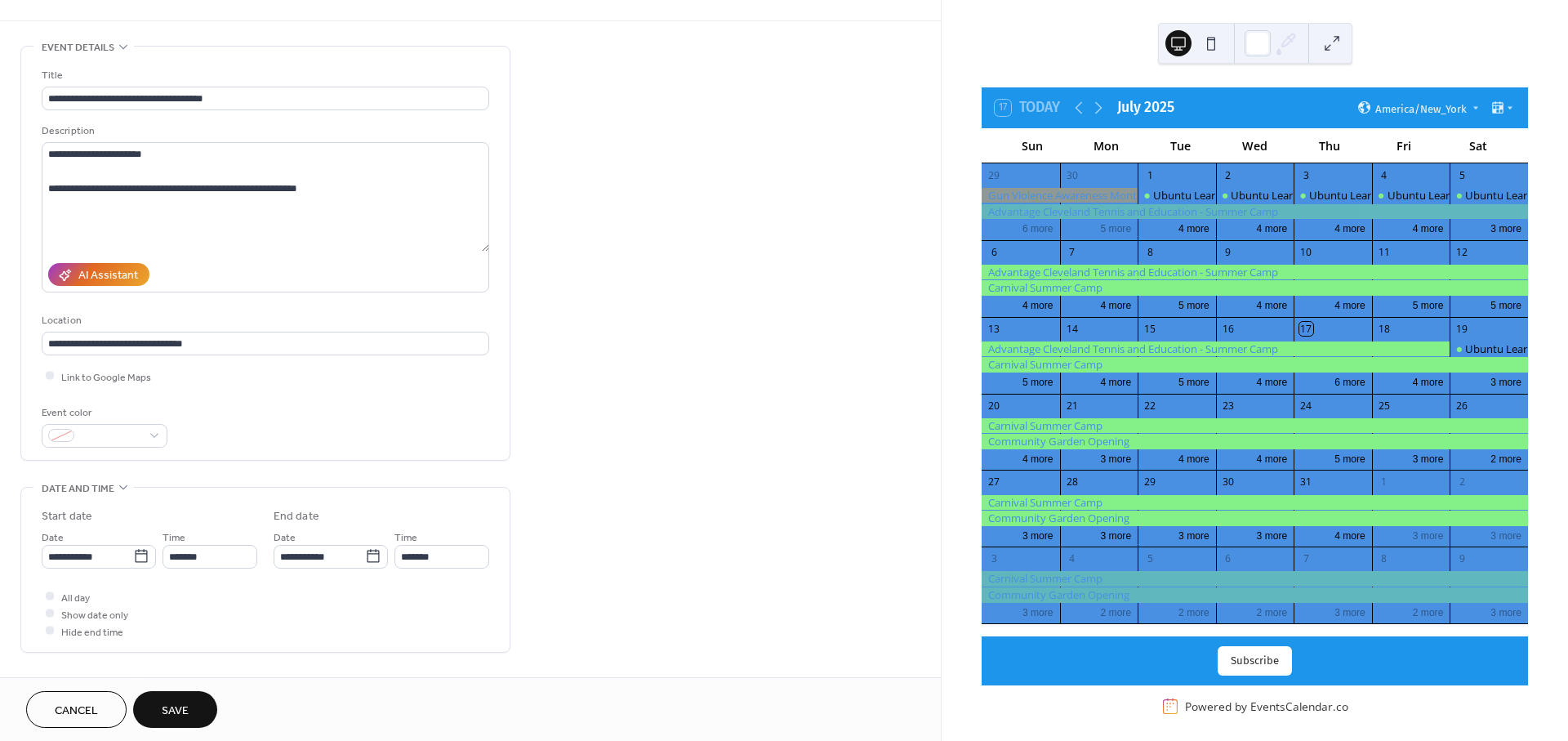 scroll, scrollTop: 0, scrollLeft: 0, axis: both 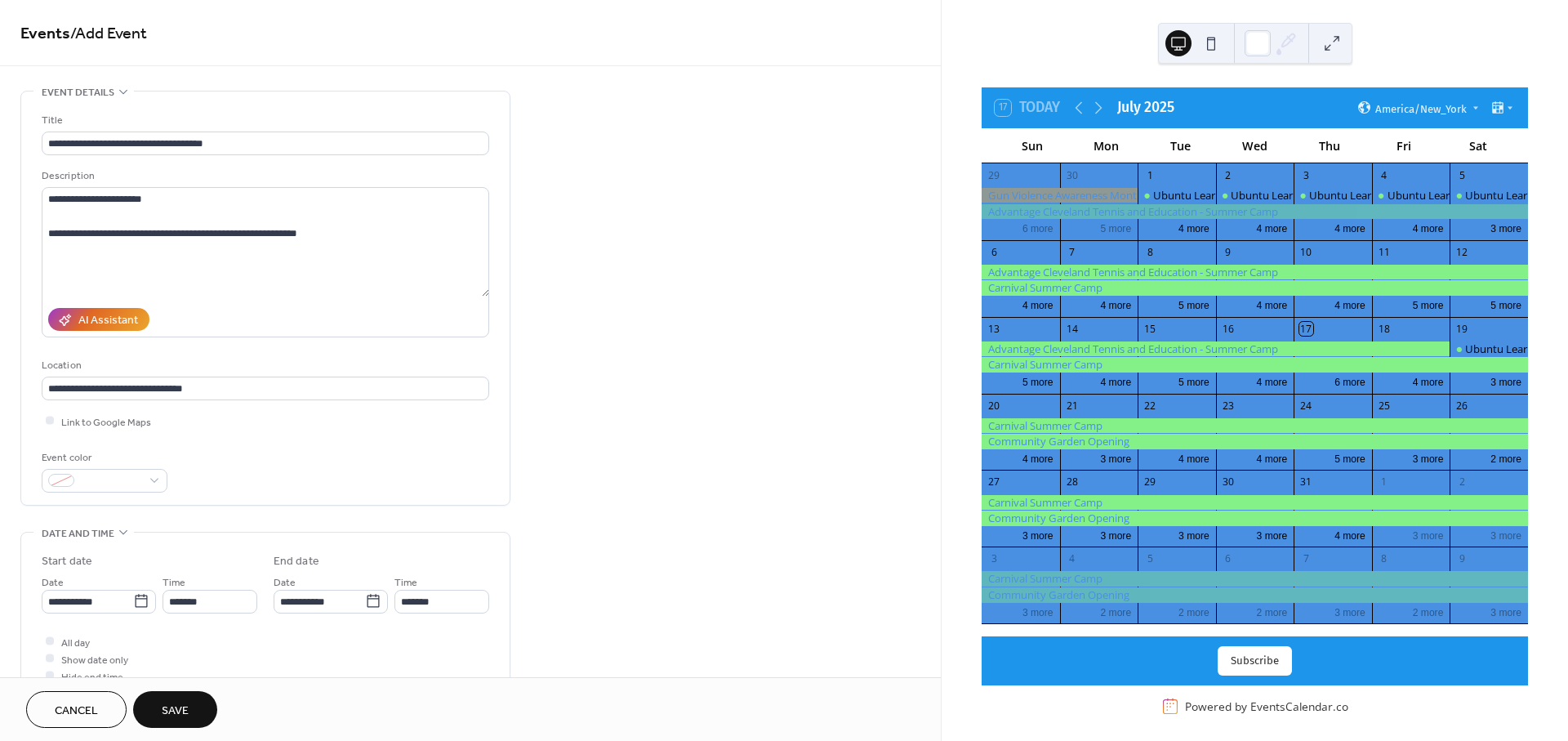 drag, startPoint x: 512, startPoint y: 337, endPoint x: 515, endPoint y: 221, distance: 116.03879 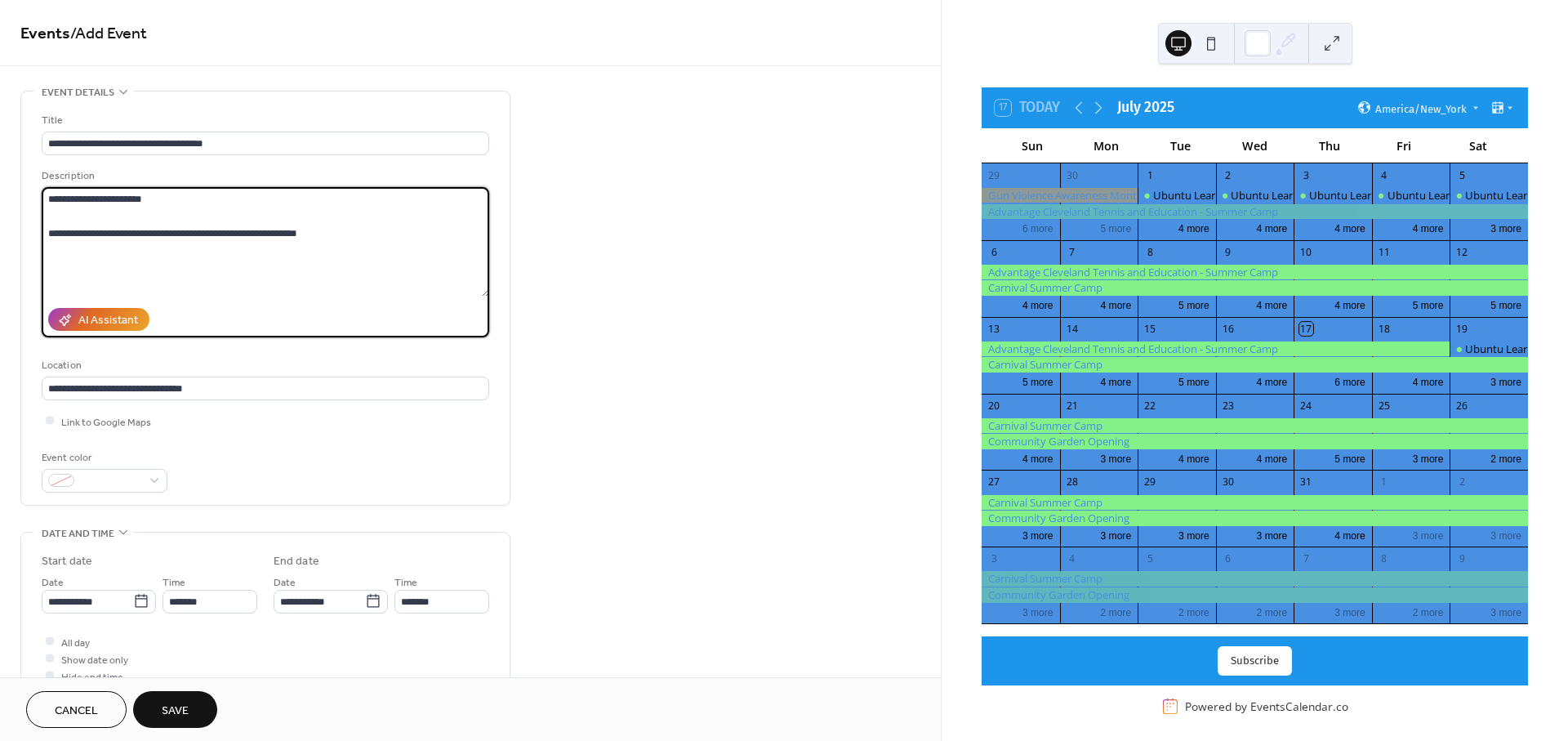 click on "**********" at bounding box center (265, 242) 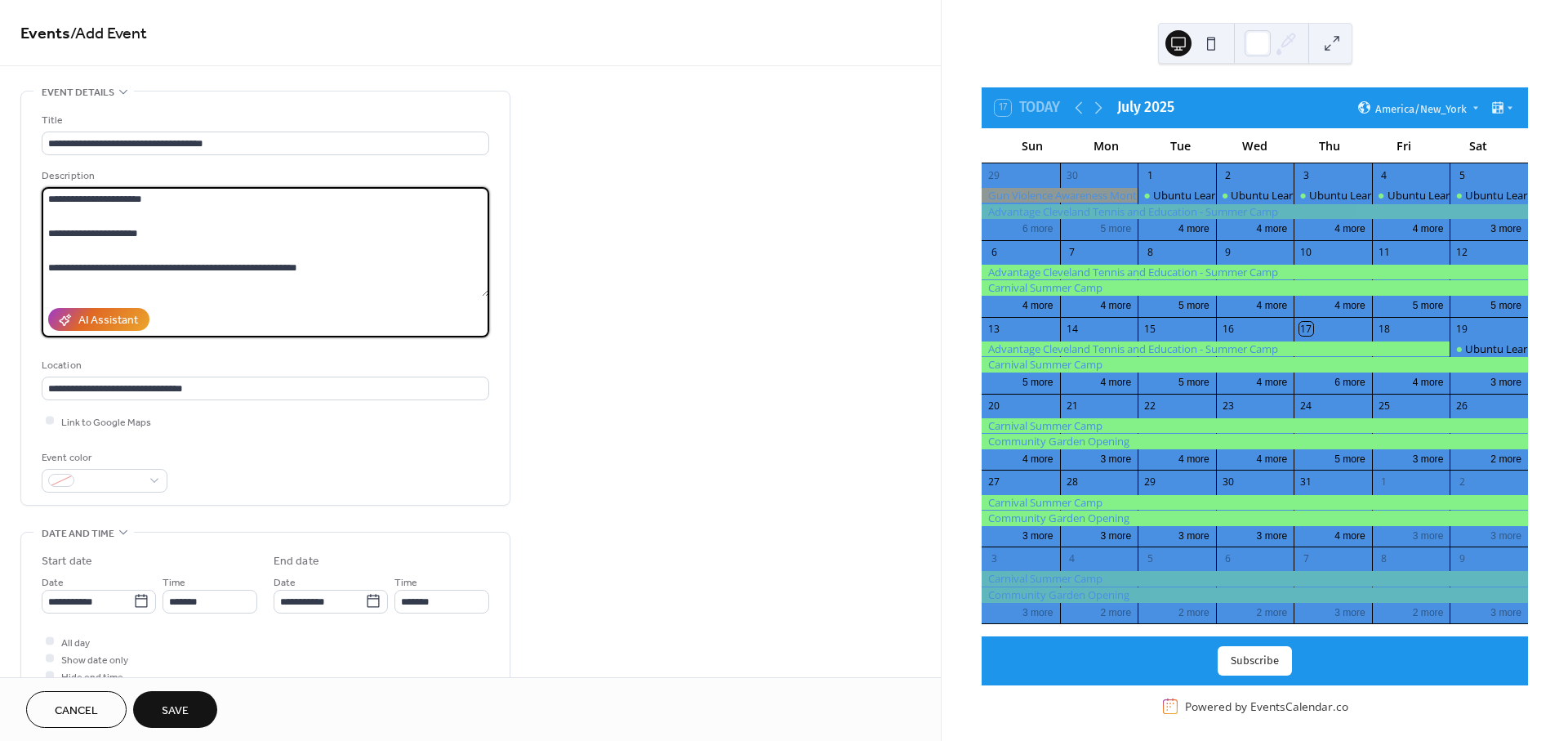 type on "**********" 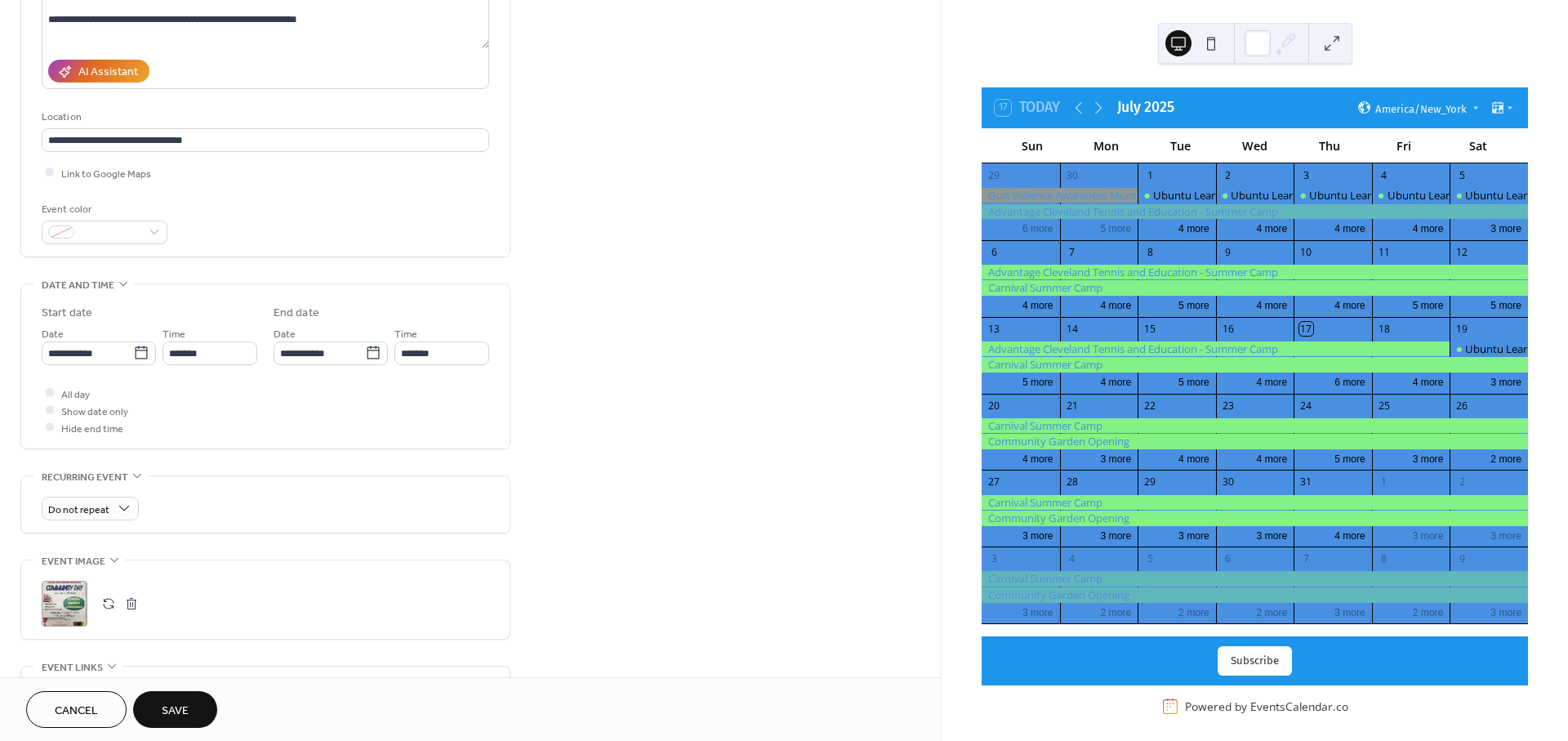 scroll, scrollTop: 659, scrollLeft: 0, axis: vertical 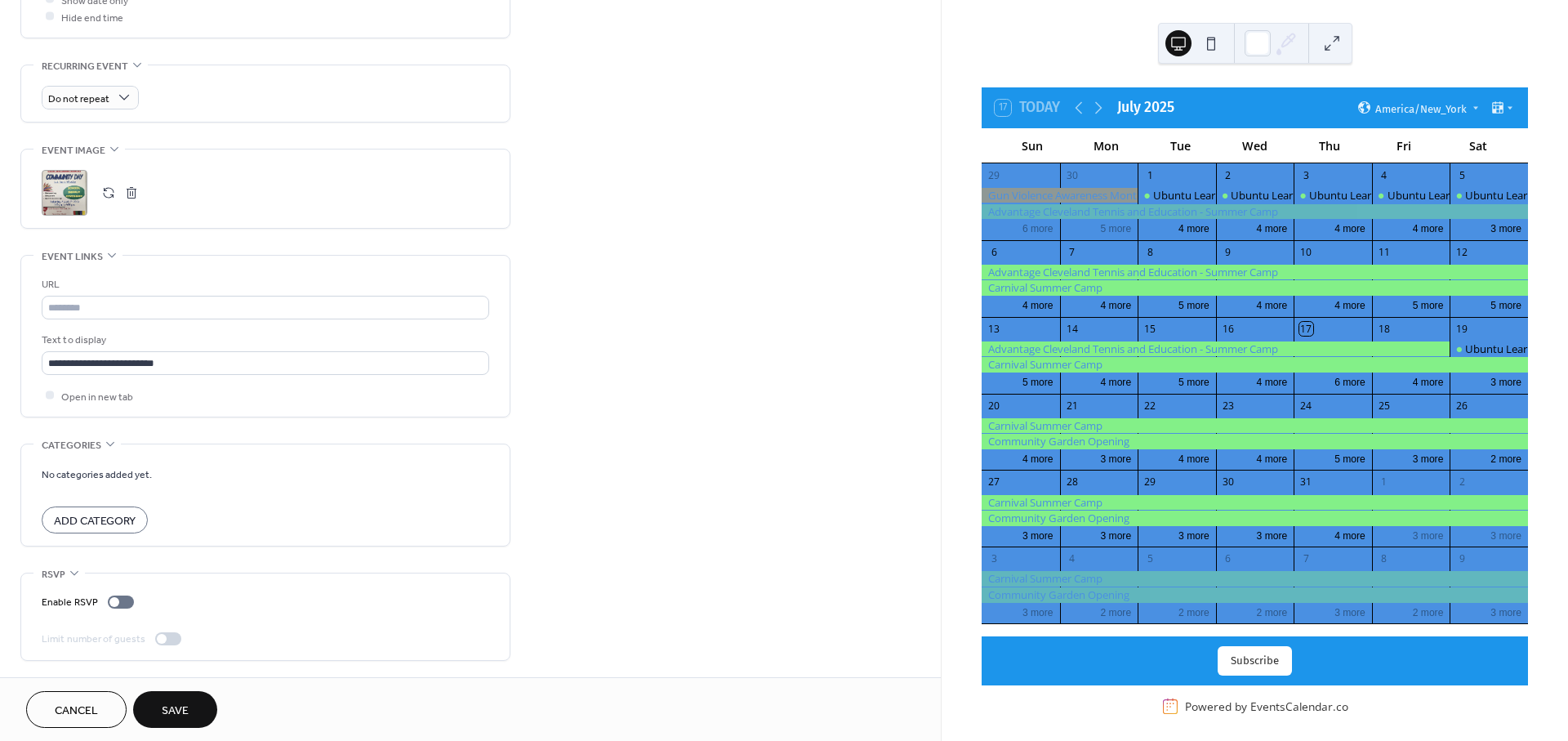 drag, startPoint x: 795, startPoint y: 309, endPoint x: 645, endPoint y: 400, distance: 175.44515 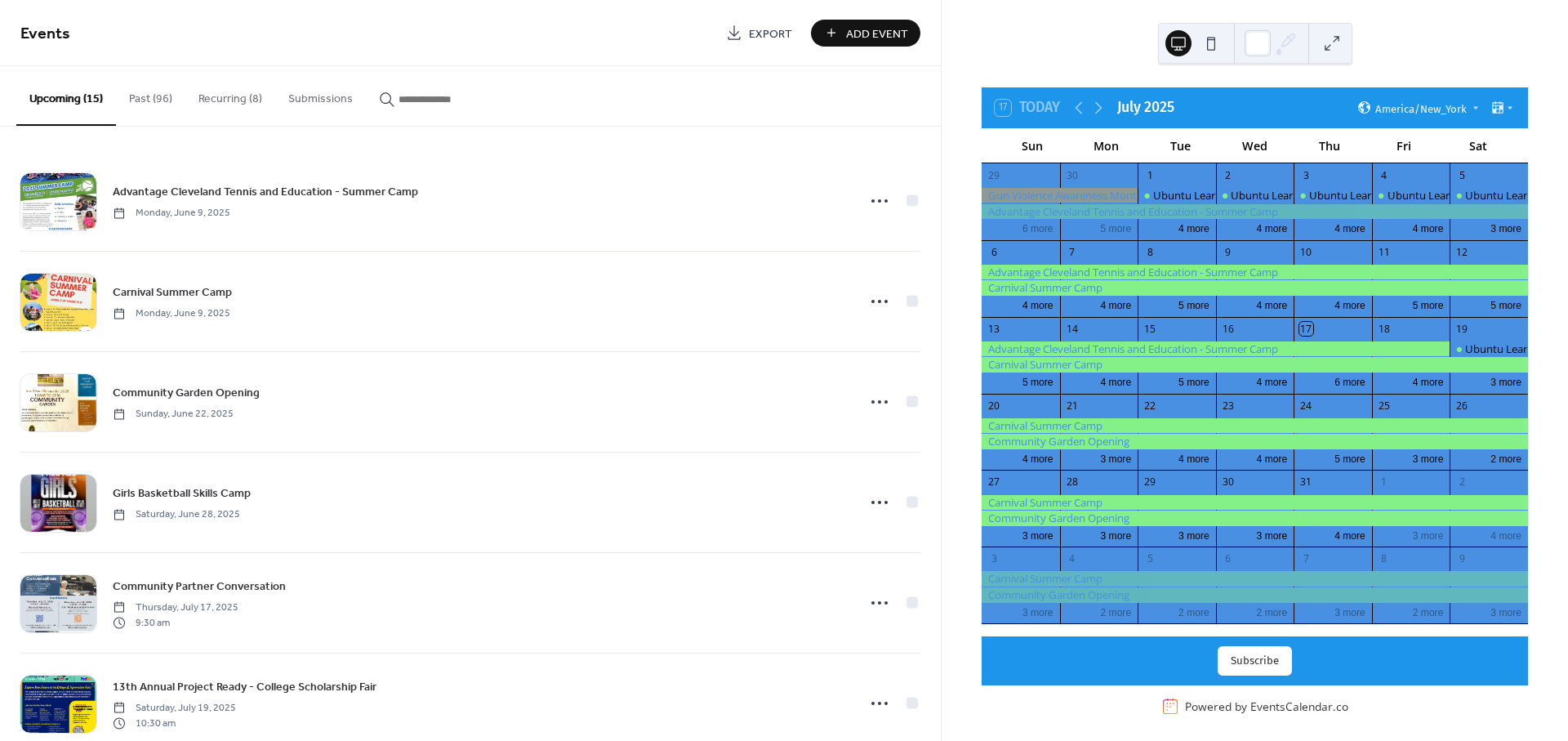 click on "Add Event" at bounding box center [877, 33] 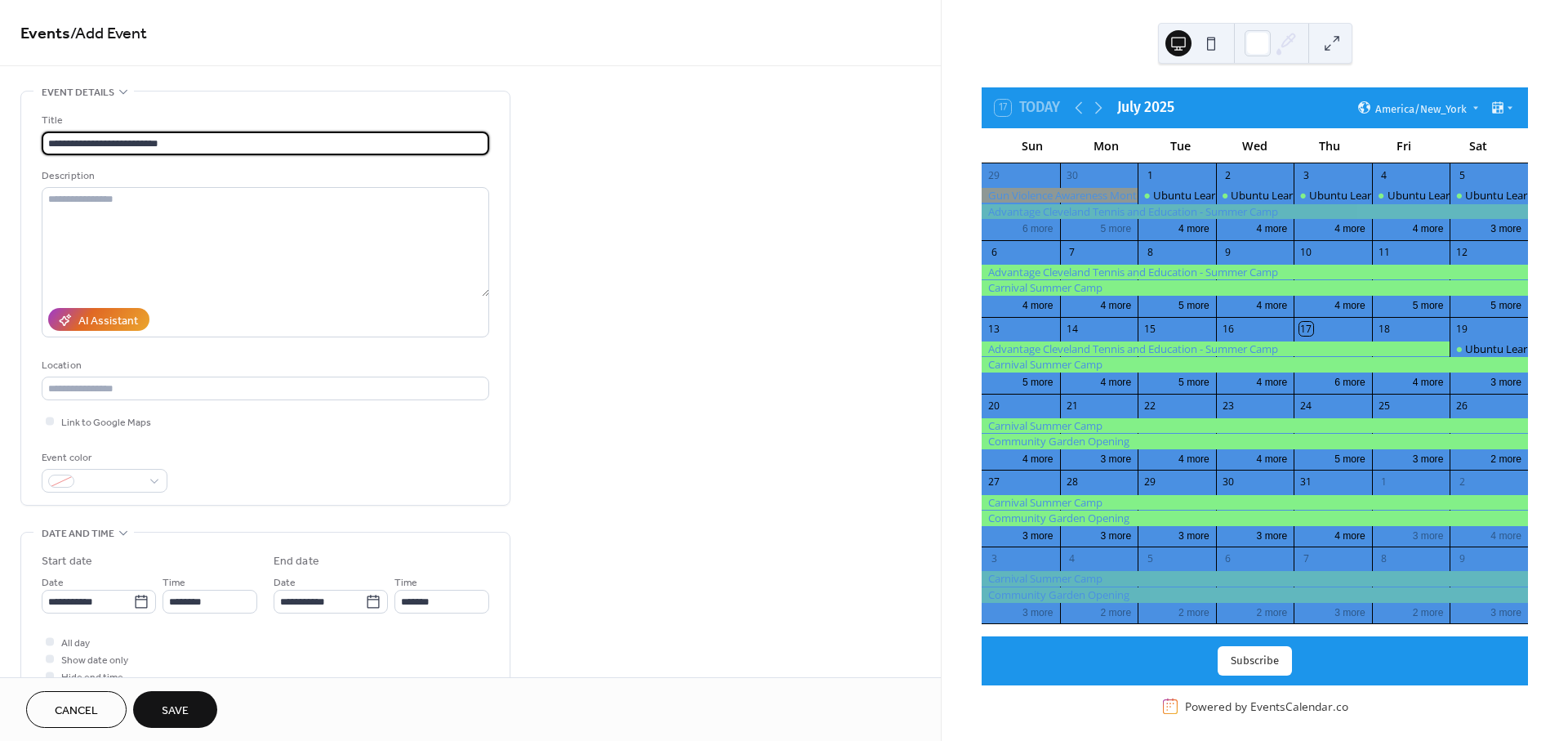 type on "**********" 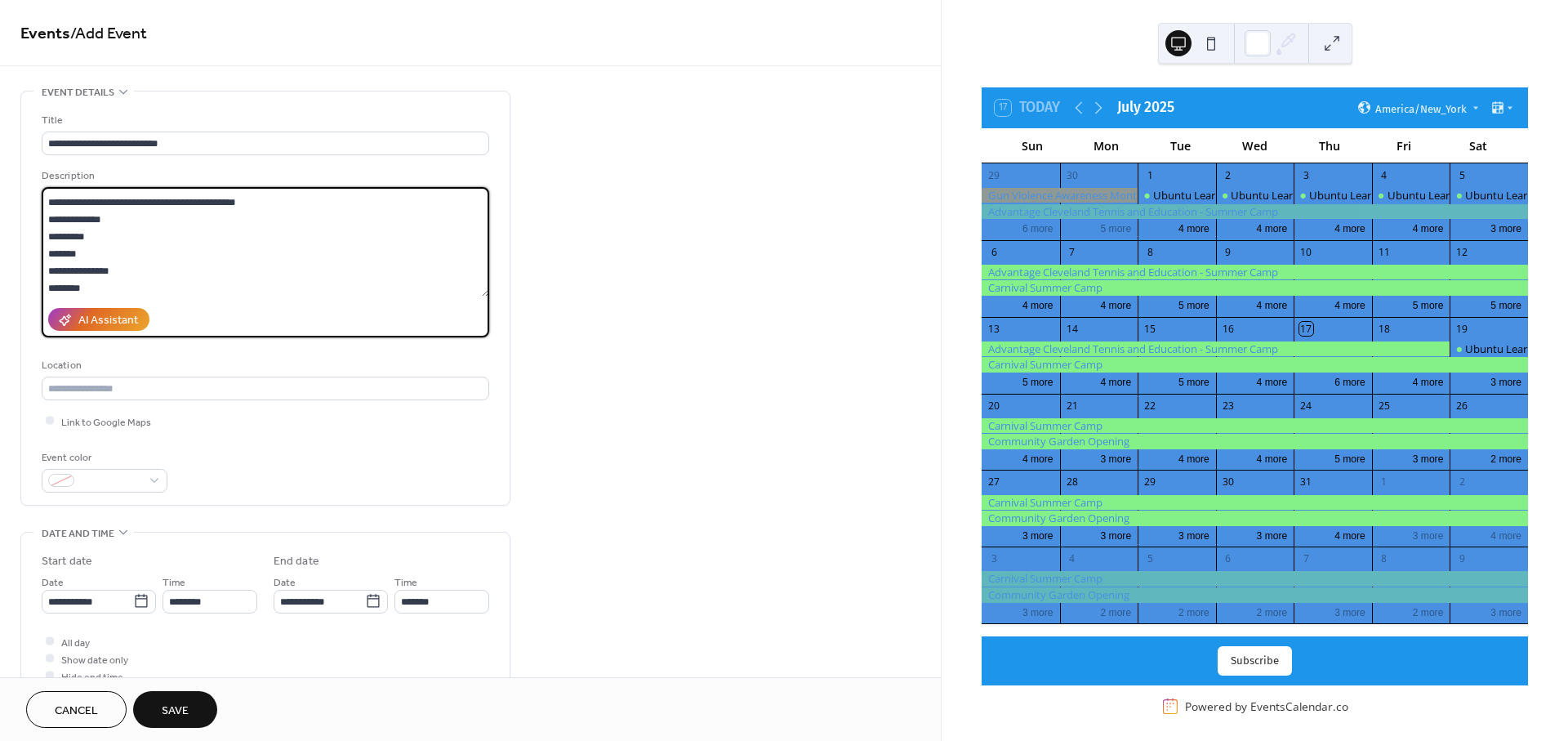 scroll, scrollTop: 49, scrollLeft: 0, axis: vertical 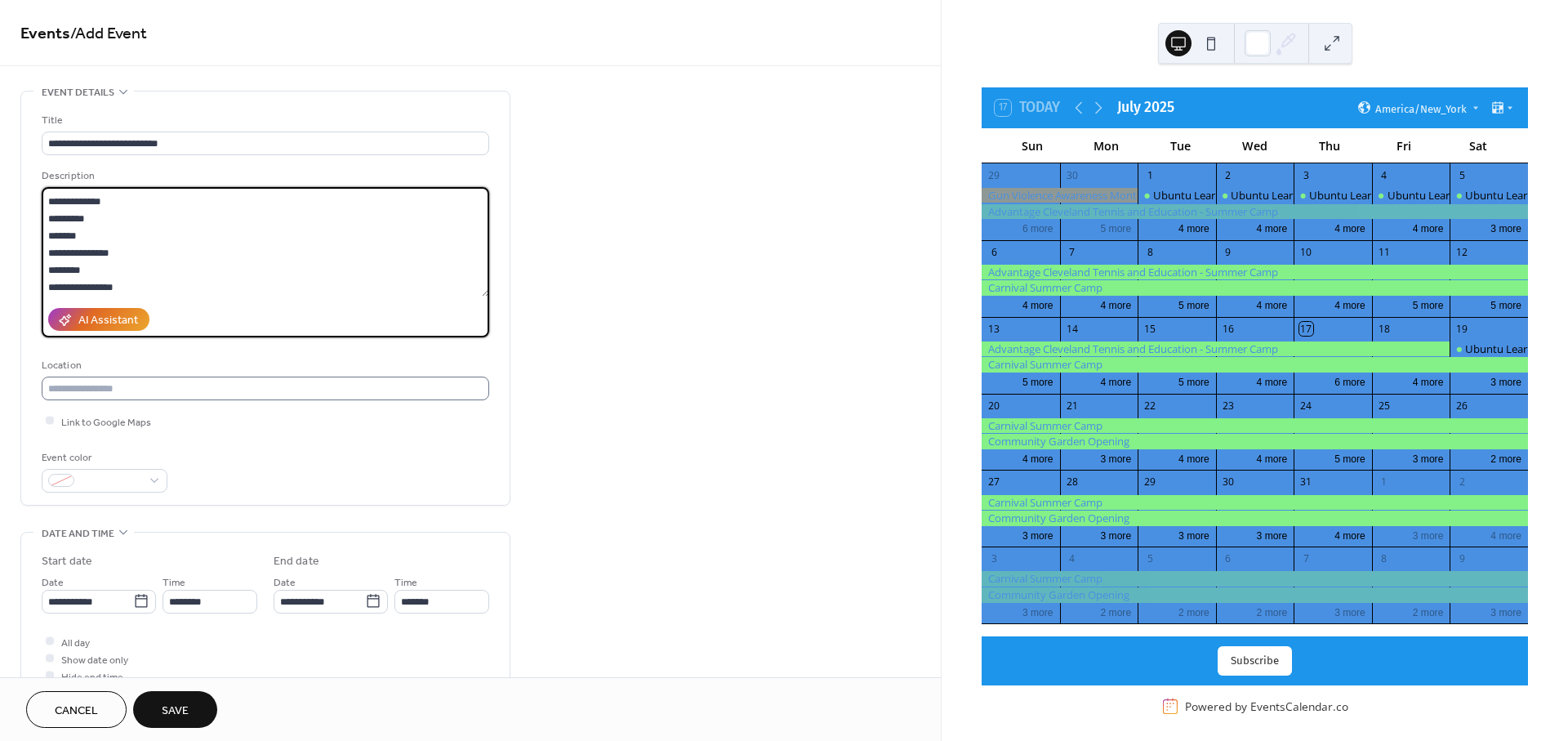 type on "**********" 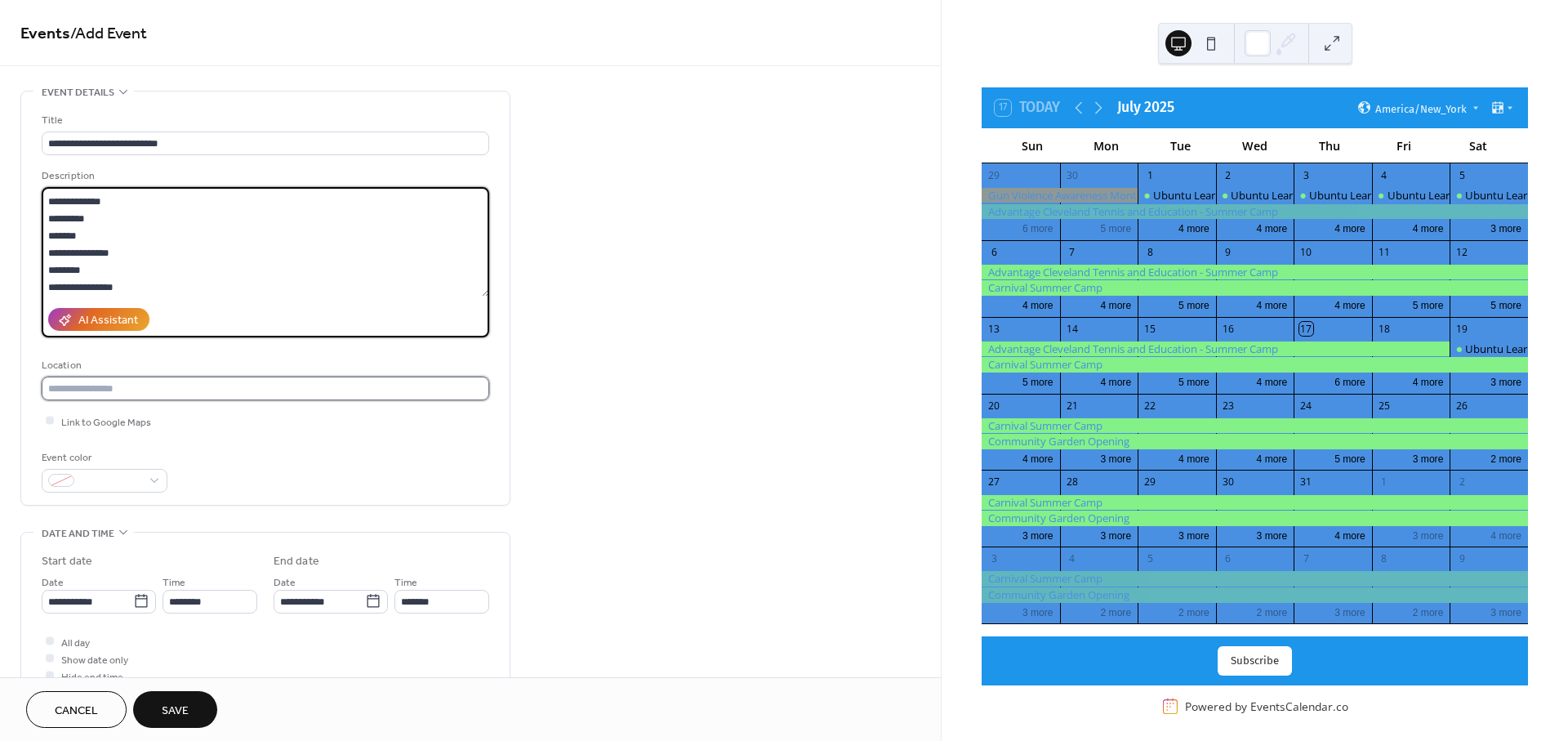 click at bounding box center (265, 388) 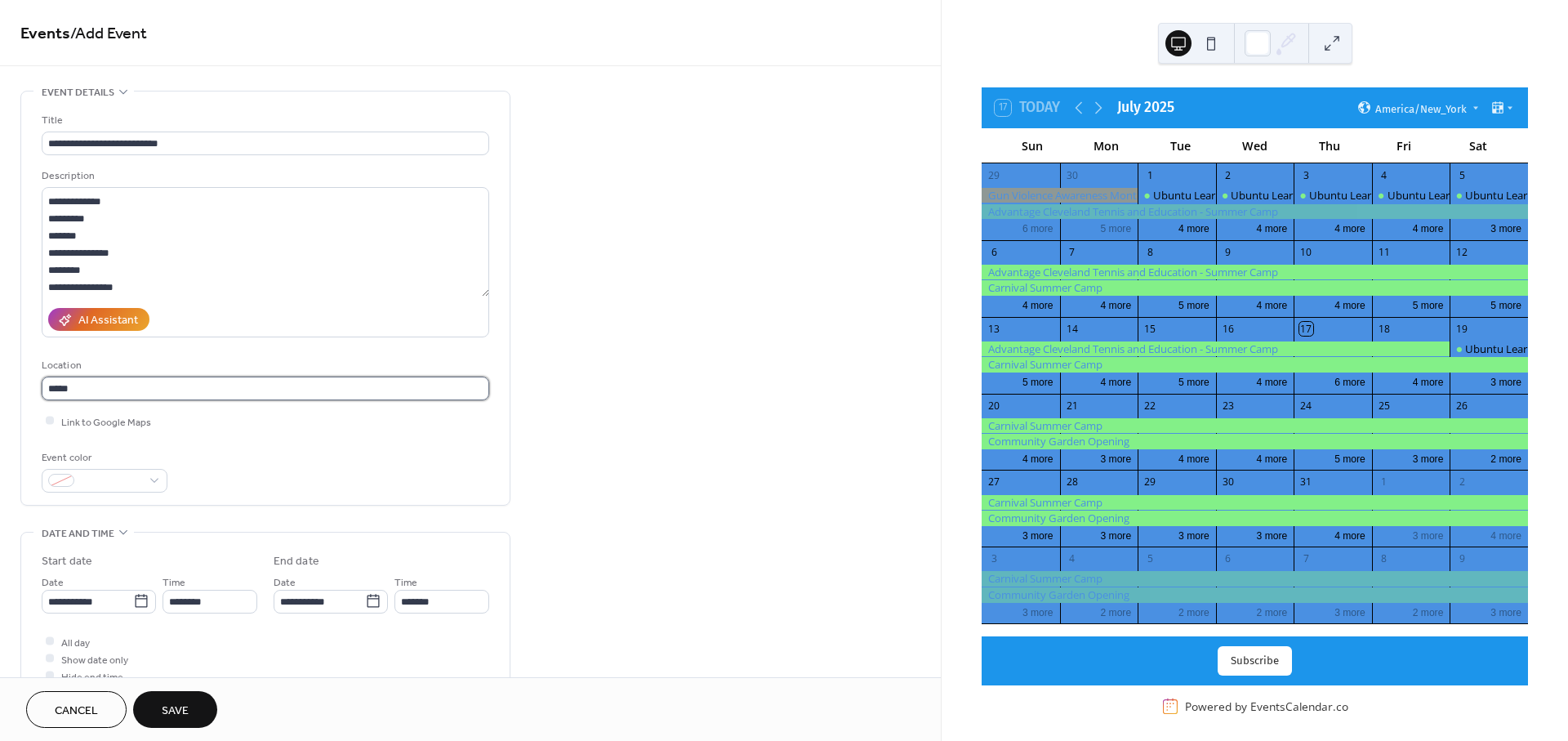click on "****" at bounding box center [265, 388] 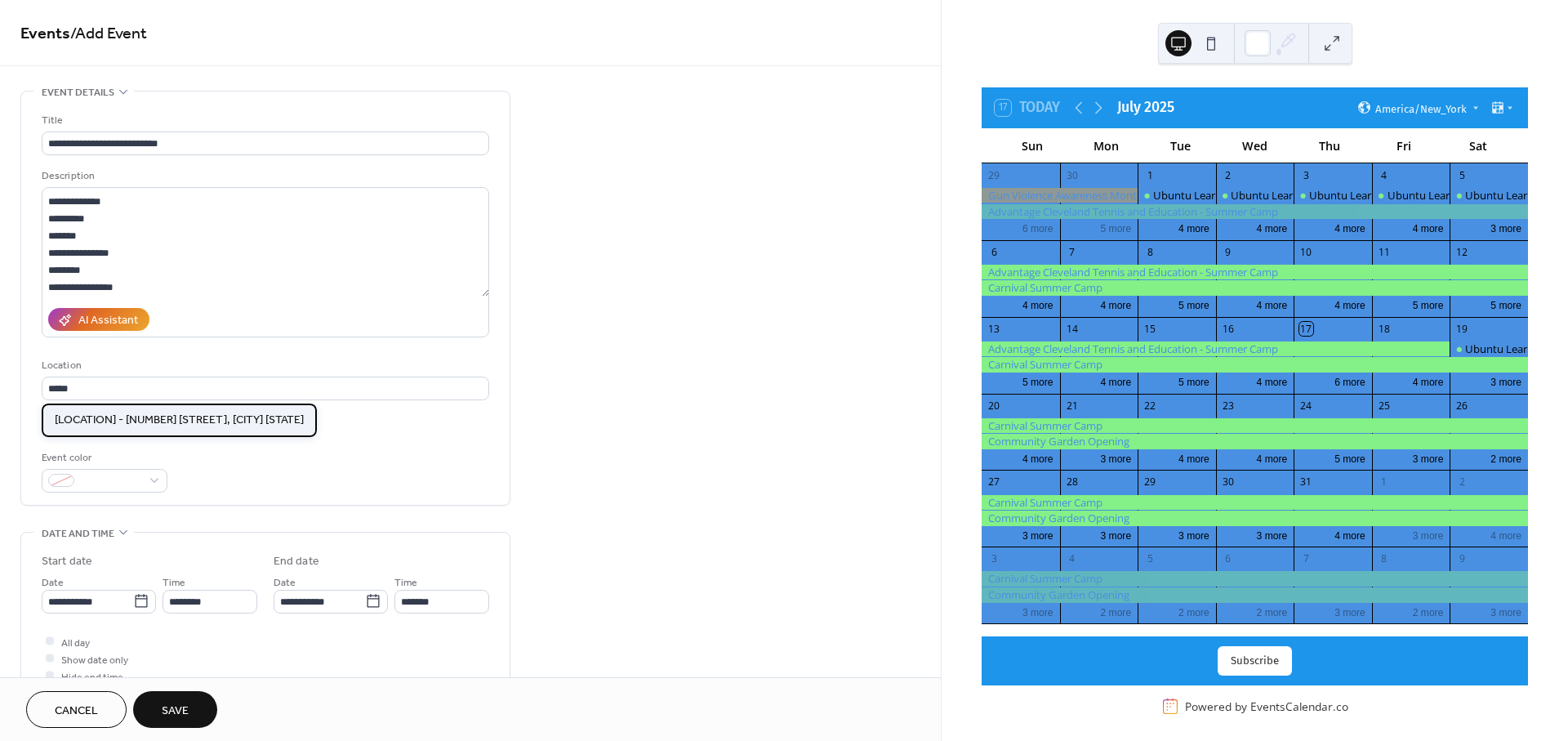 click on "[LOCATION] - [NUMBER] [STREET], [CITY] [STATE]" at bounding box center [179, 420] 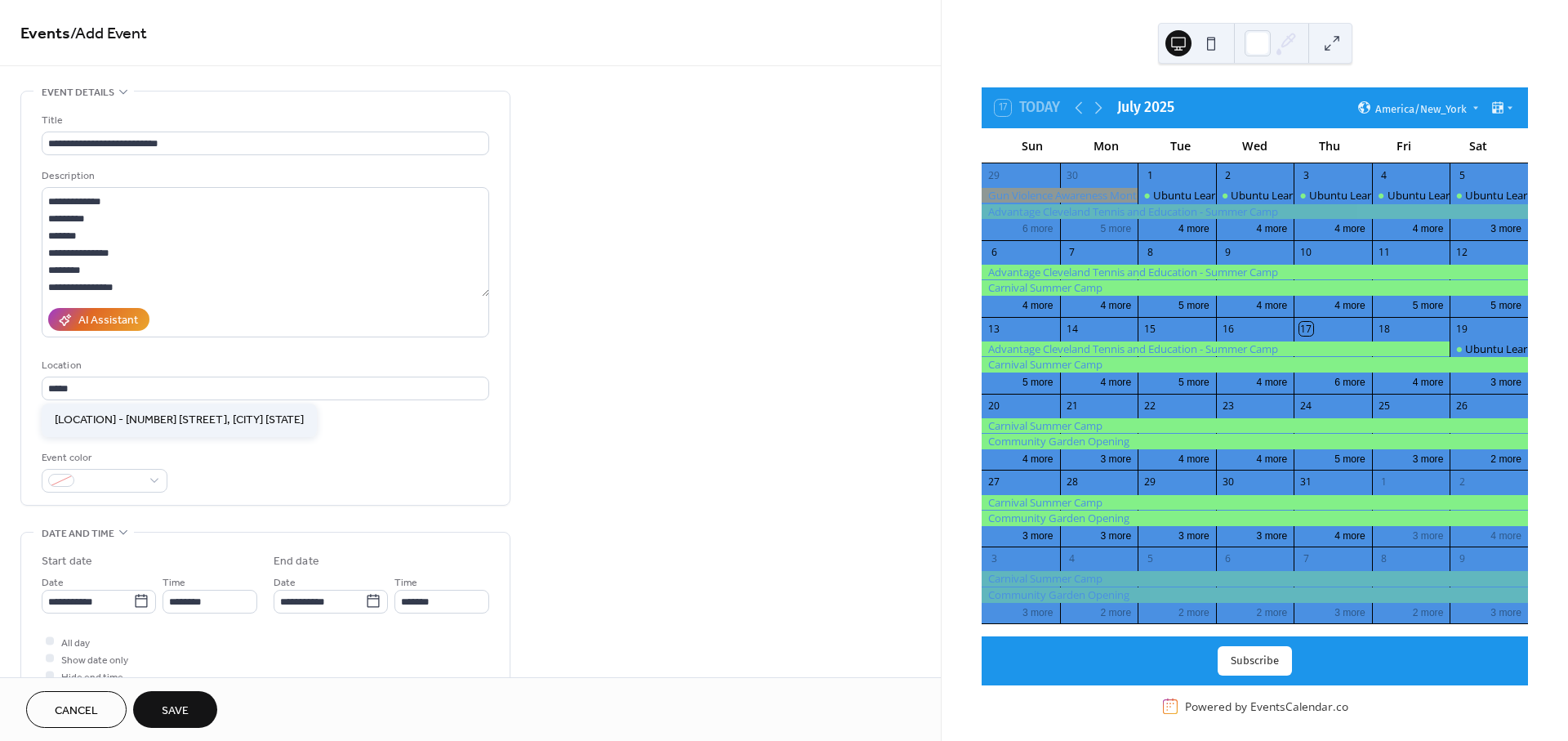 type on "**********" 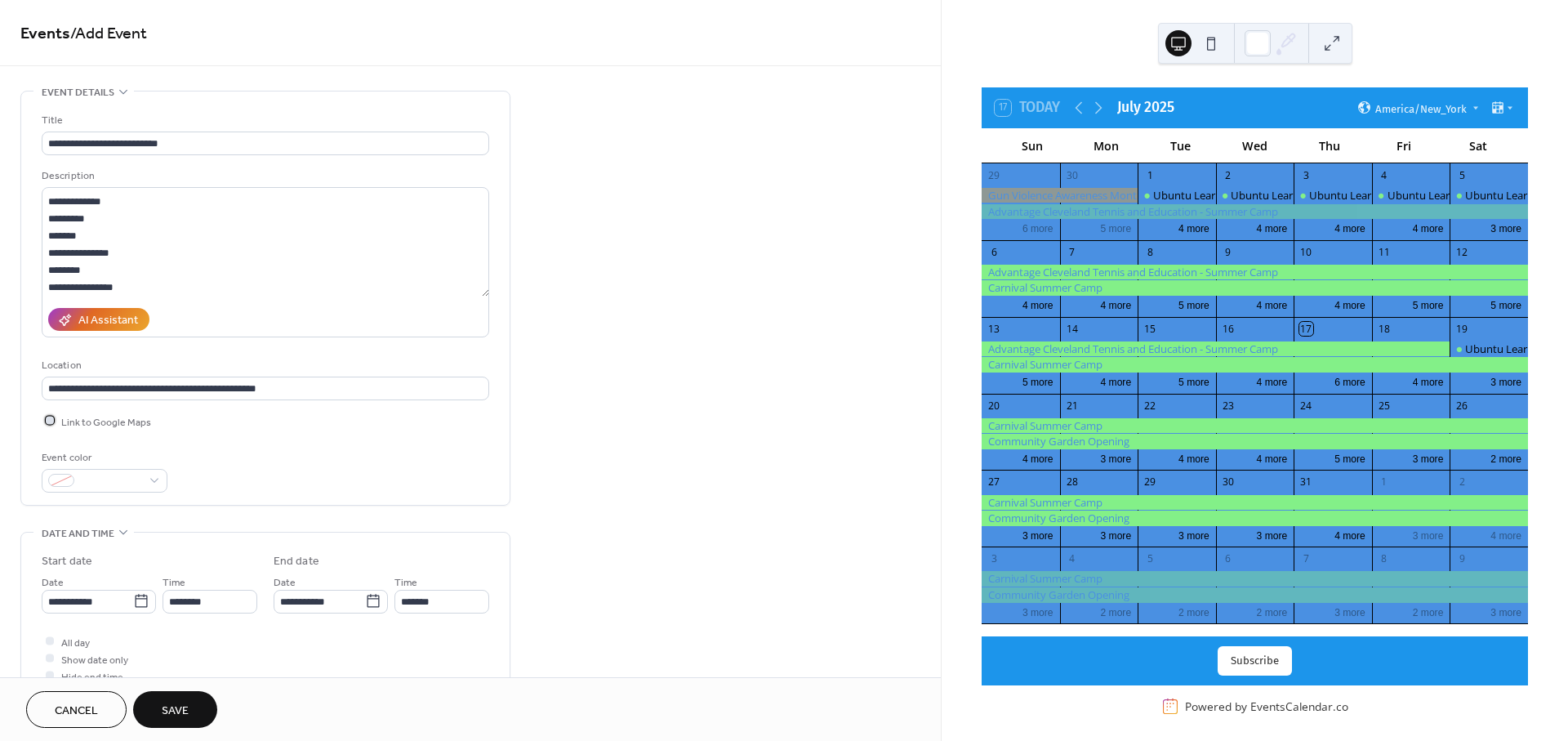 click at bounding box center [50, 421] 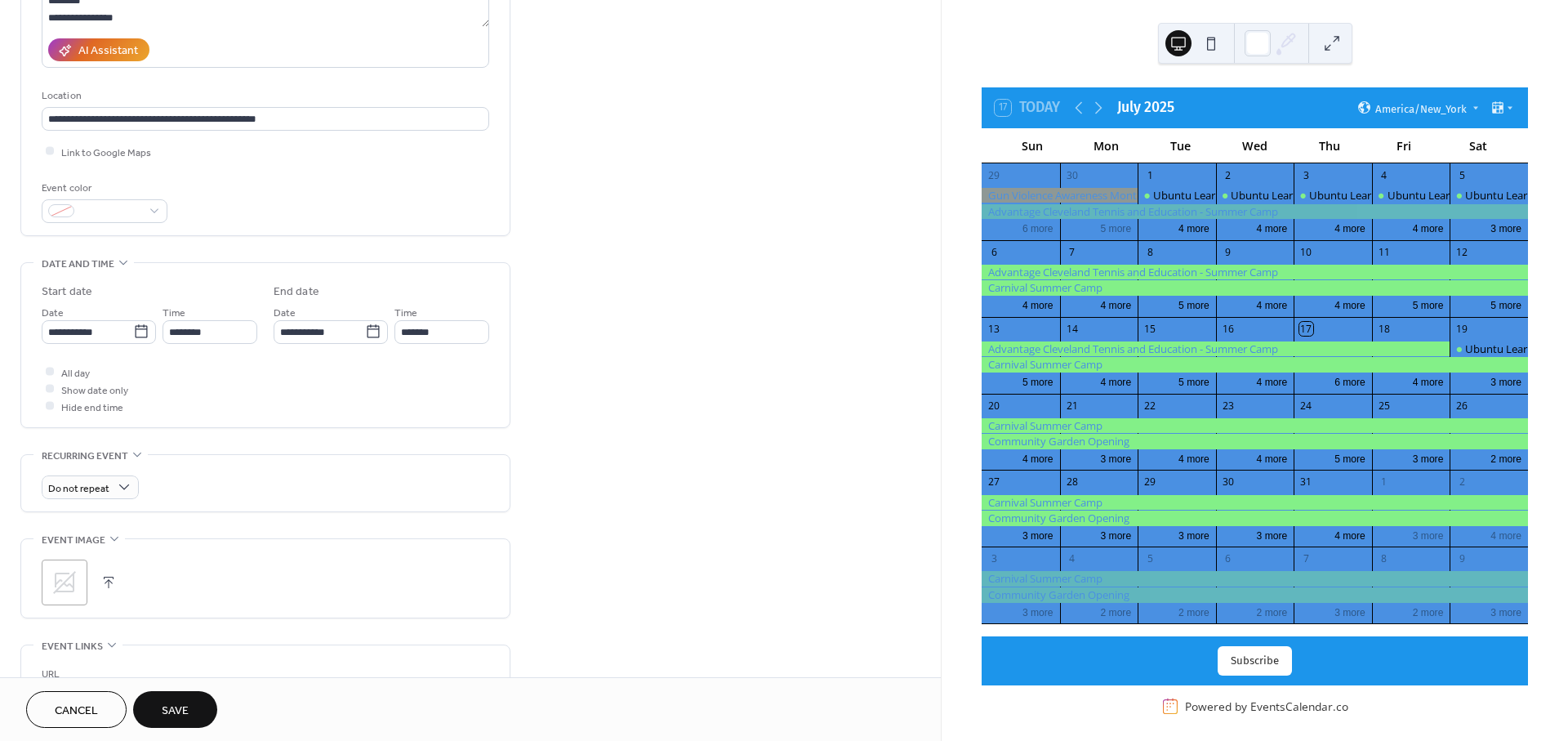 drag, startPoint x: 706, startPoint y: 480, endPoint x: 768, endPoint y: 624, distance: 156.7801 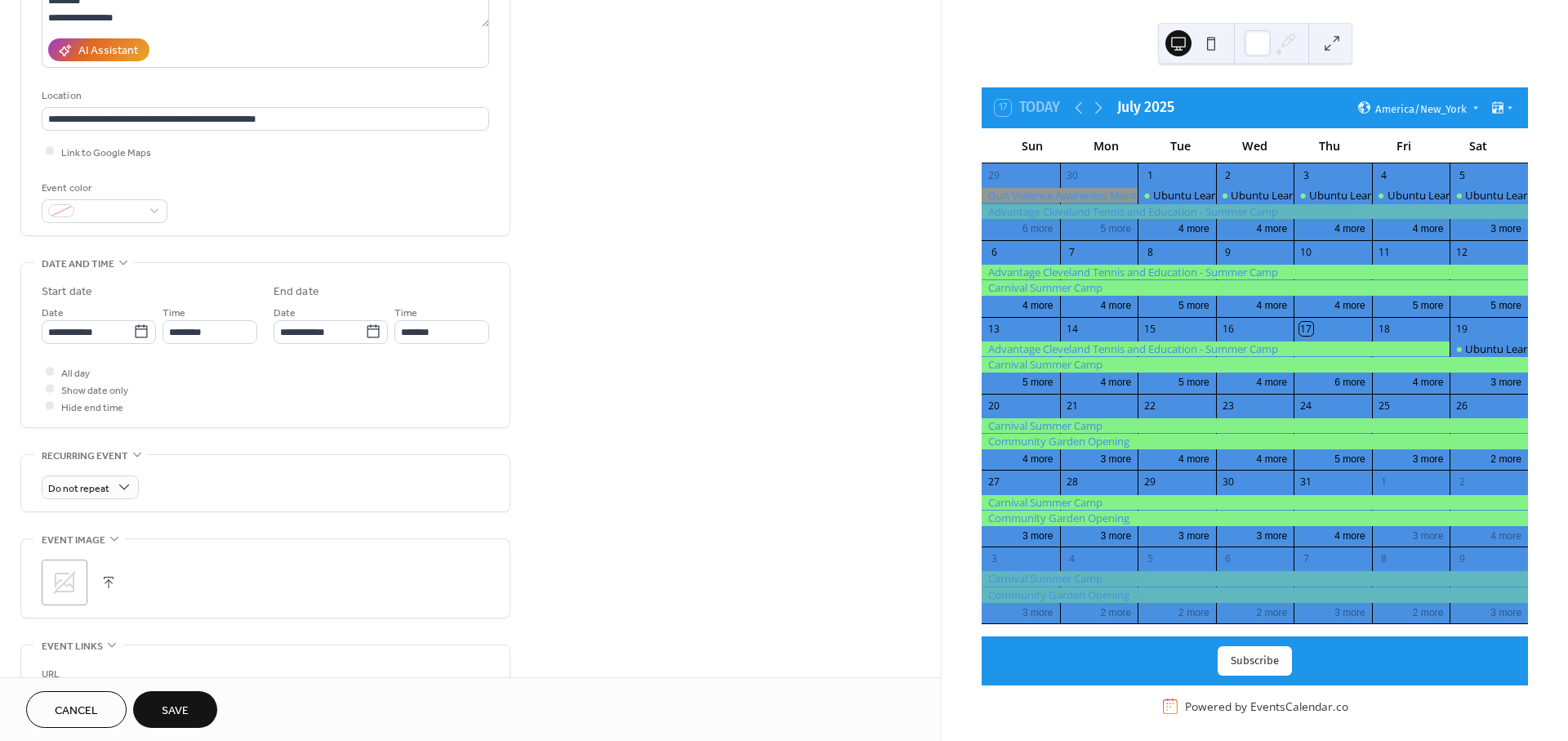 scroll, scrollTop: 311, scrollLeft: 0, axis: vertical 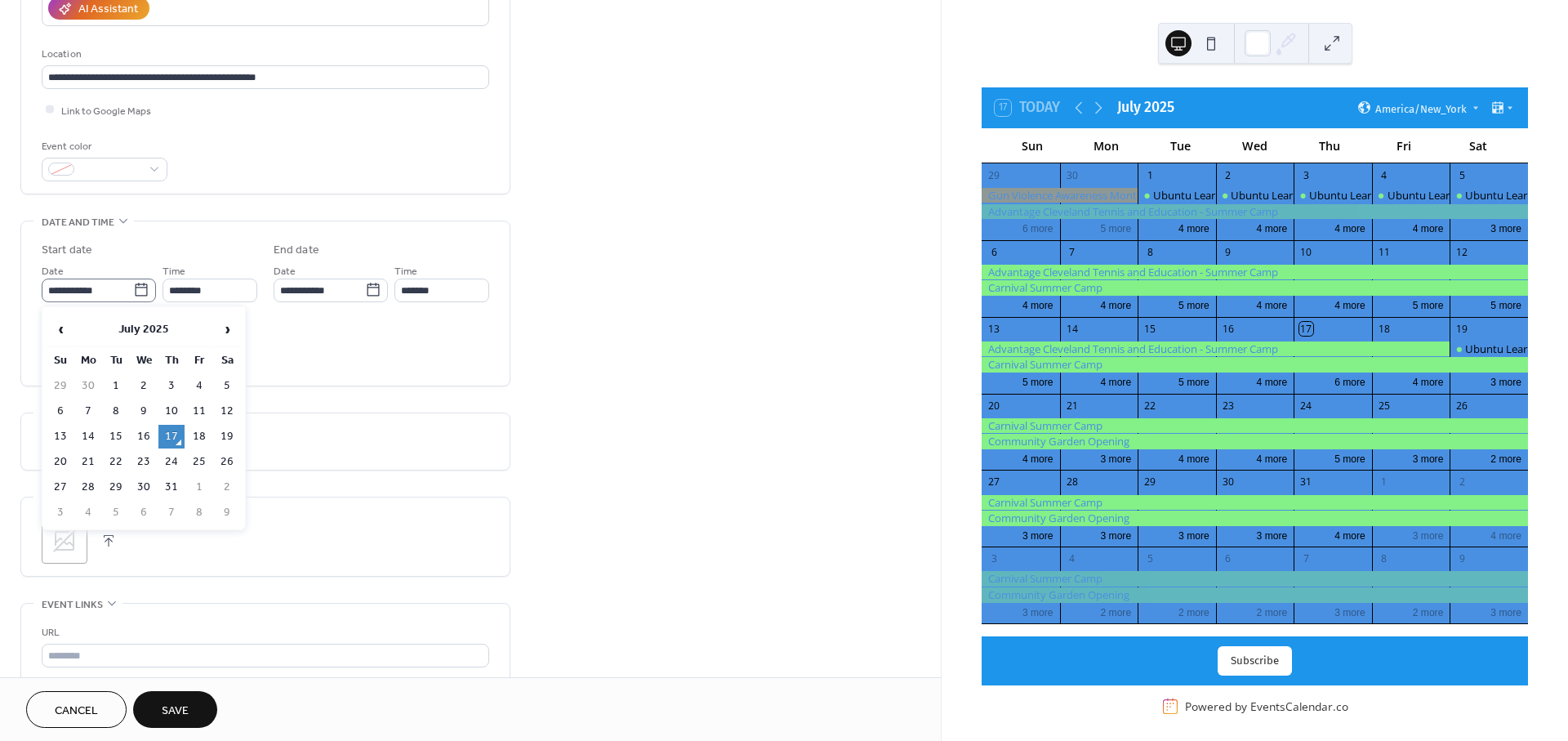 click 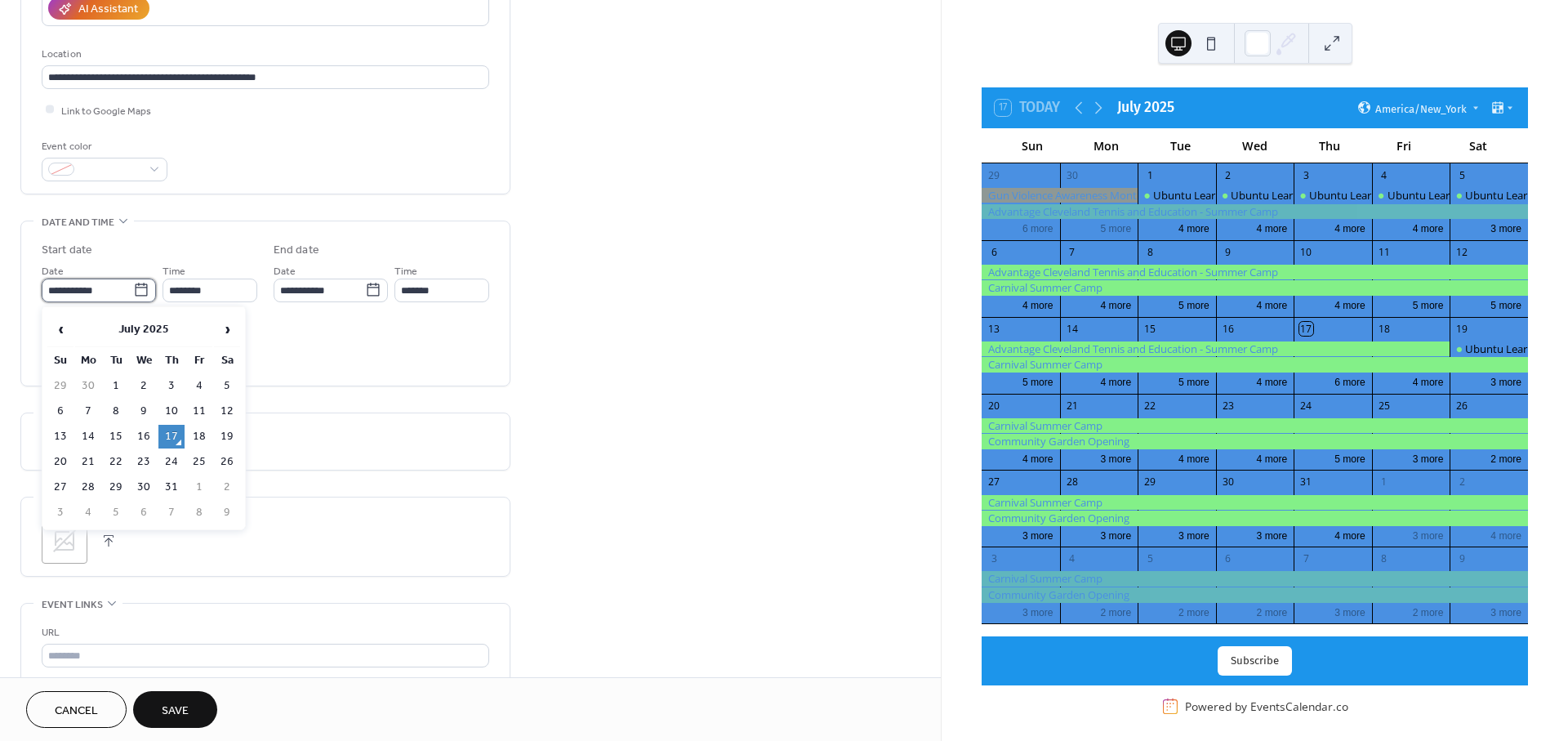 click on "**********" at bounding box center (87, 290) 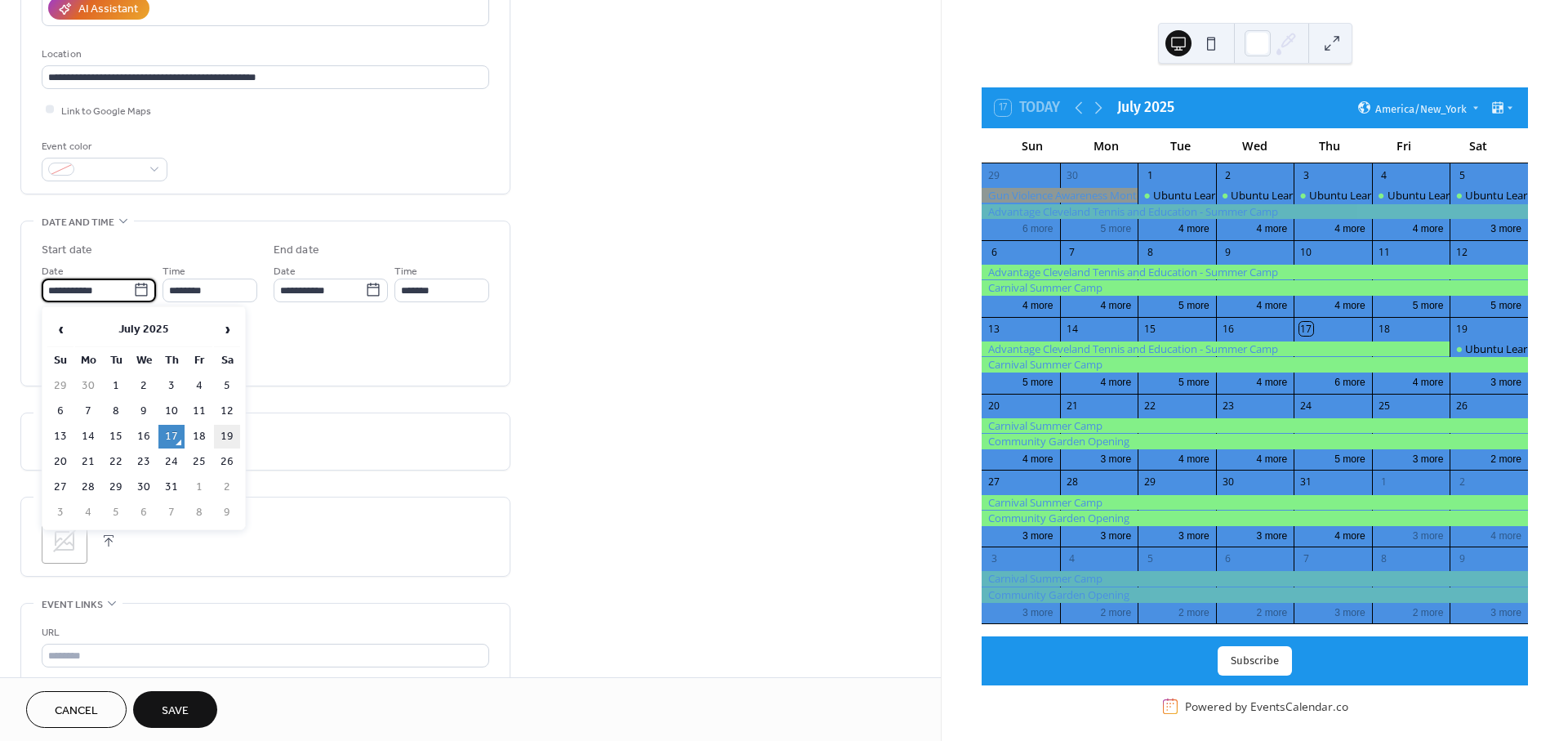 click on "19" at bounding box center (227, 436) 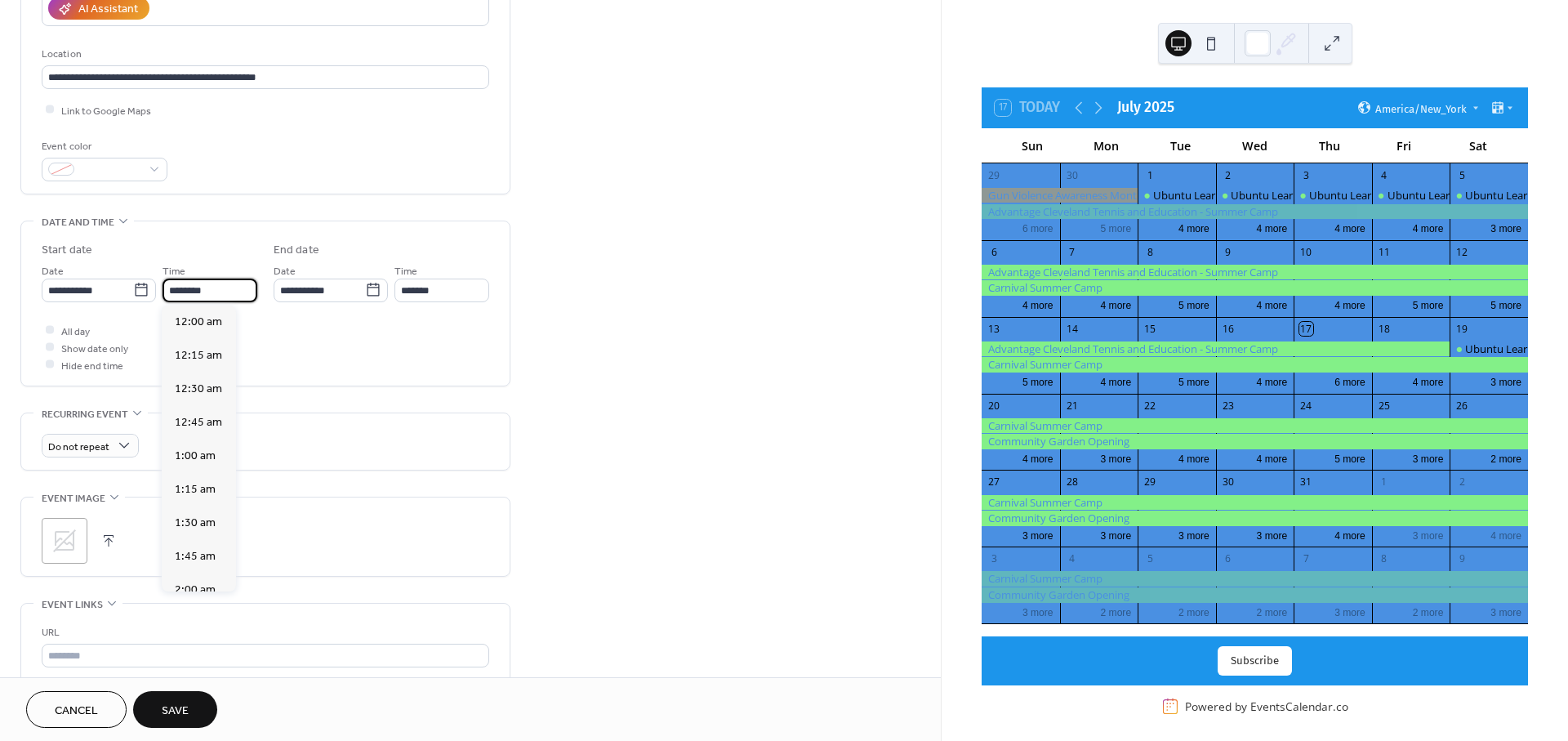 click on "********" at bounding box center (210, 290) 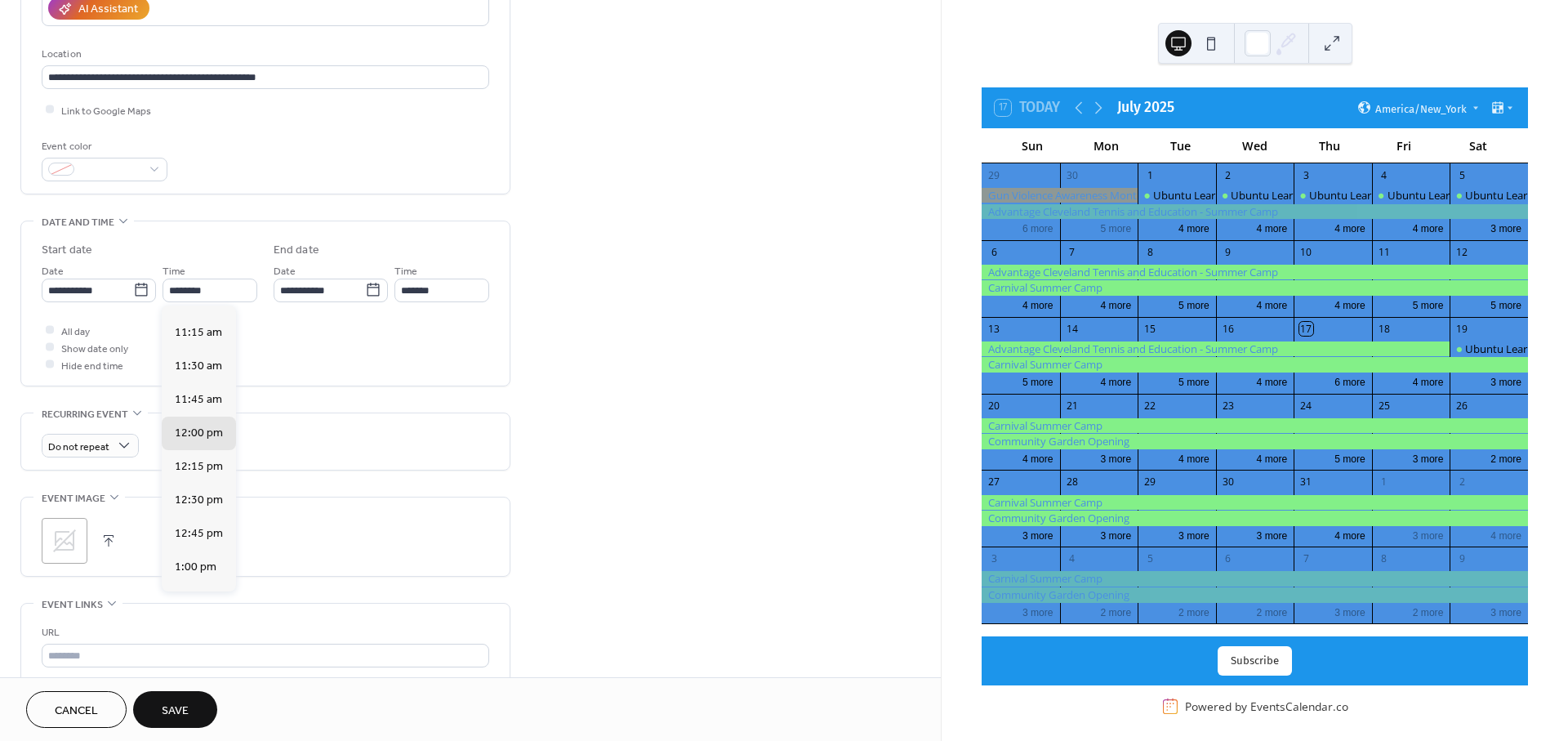 scroll, scrollTop: 1475, scrollLeft: 0, axis: vertical 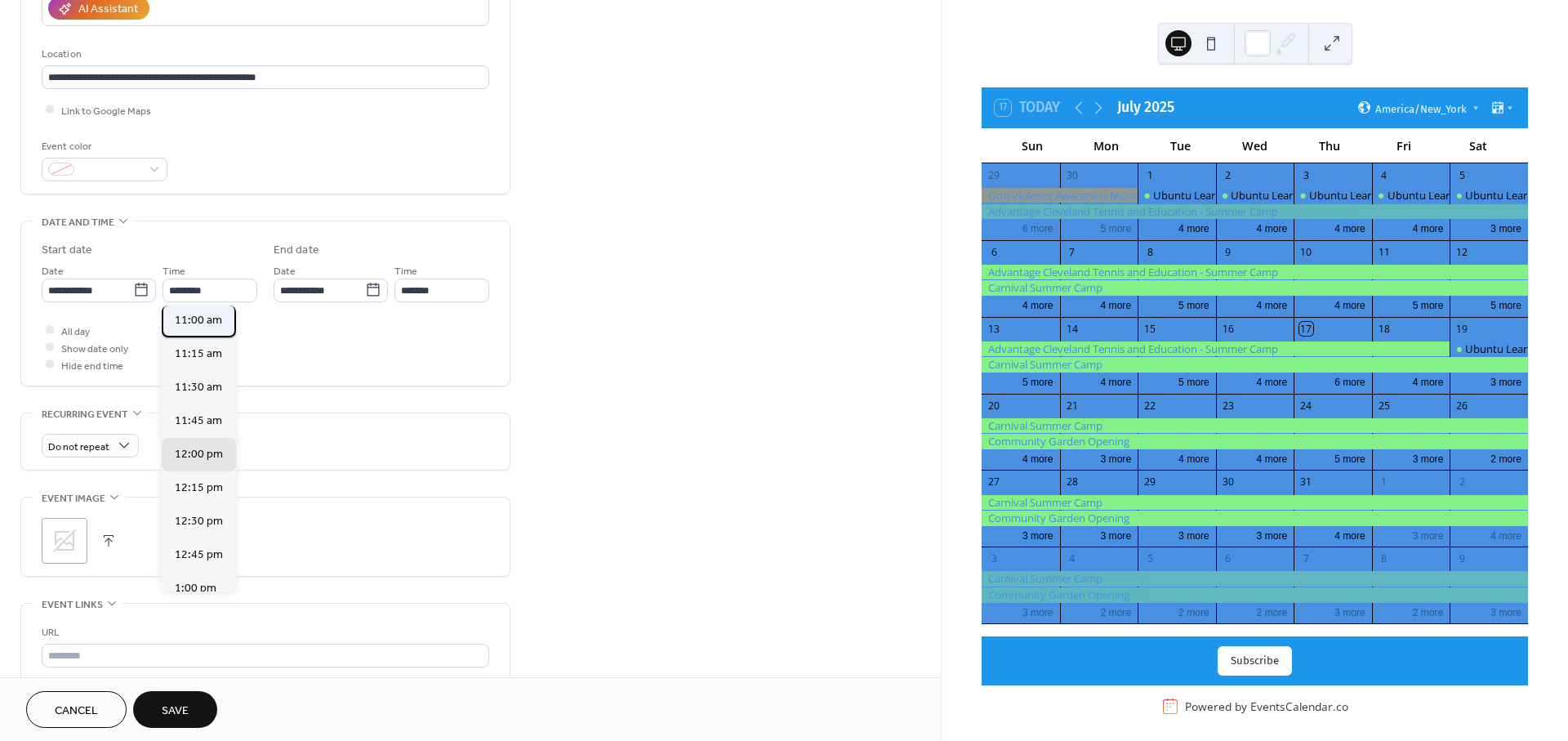 click on "11:00 am" at bounding box center [198, 320] 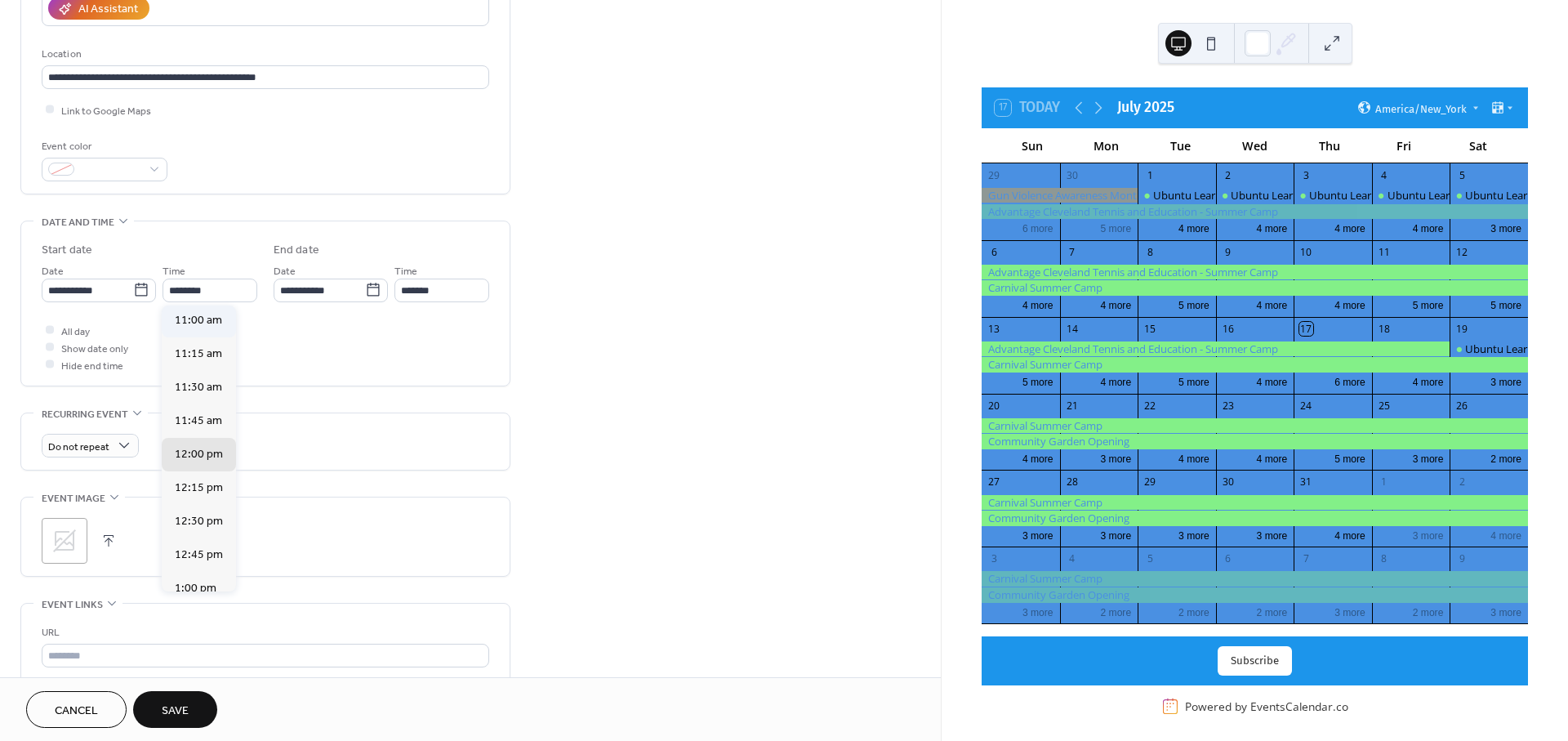 type on "********" 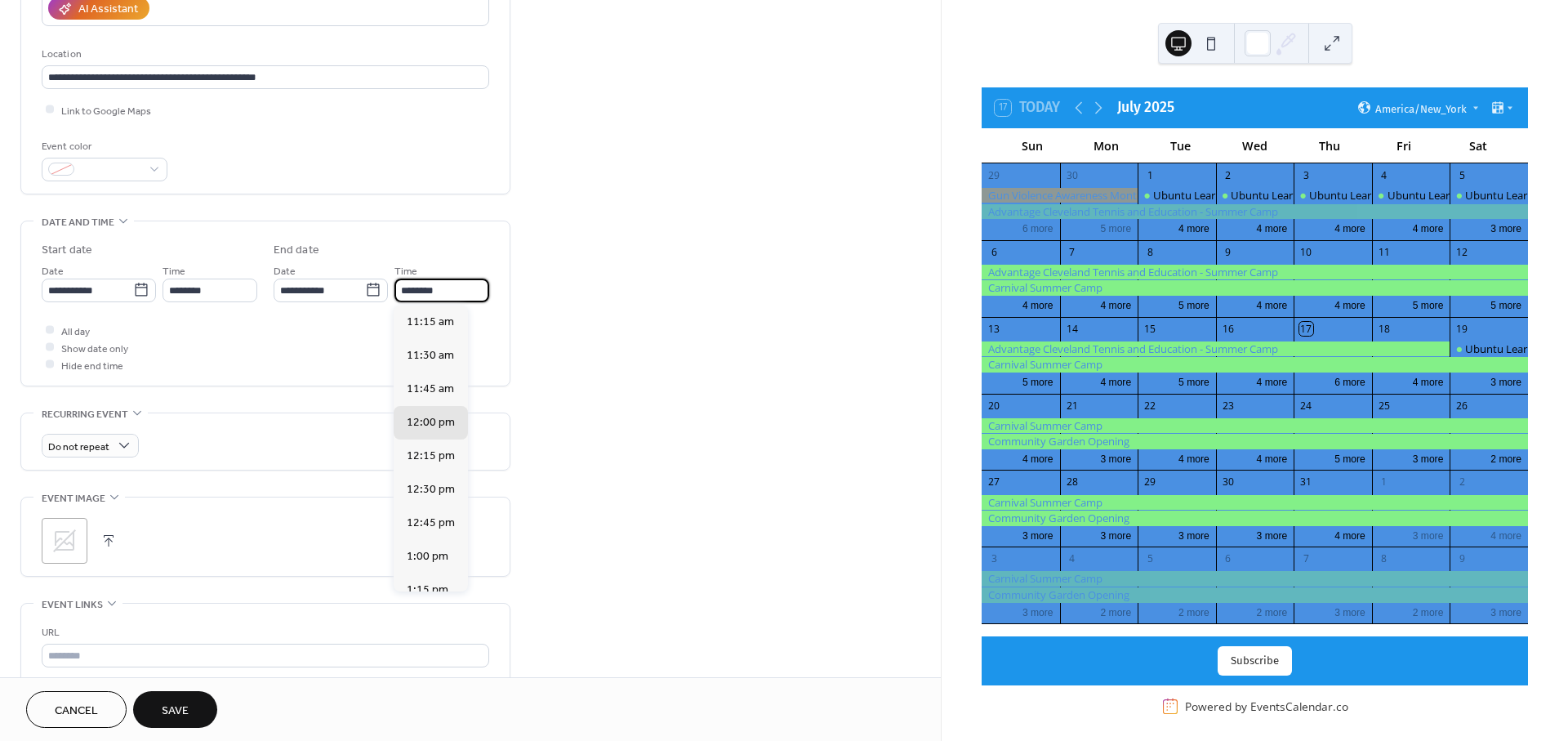 click on "********" at bounding box center [442, 290] 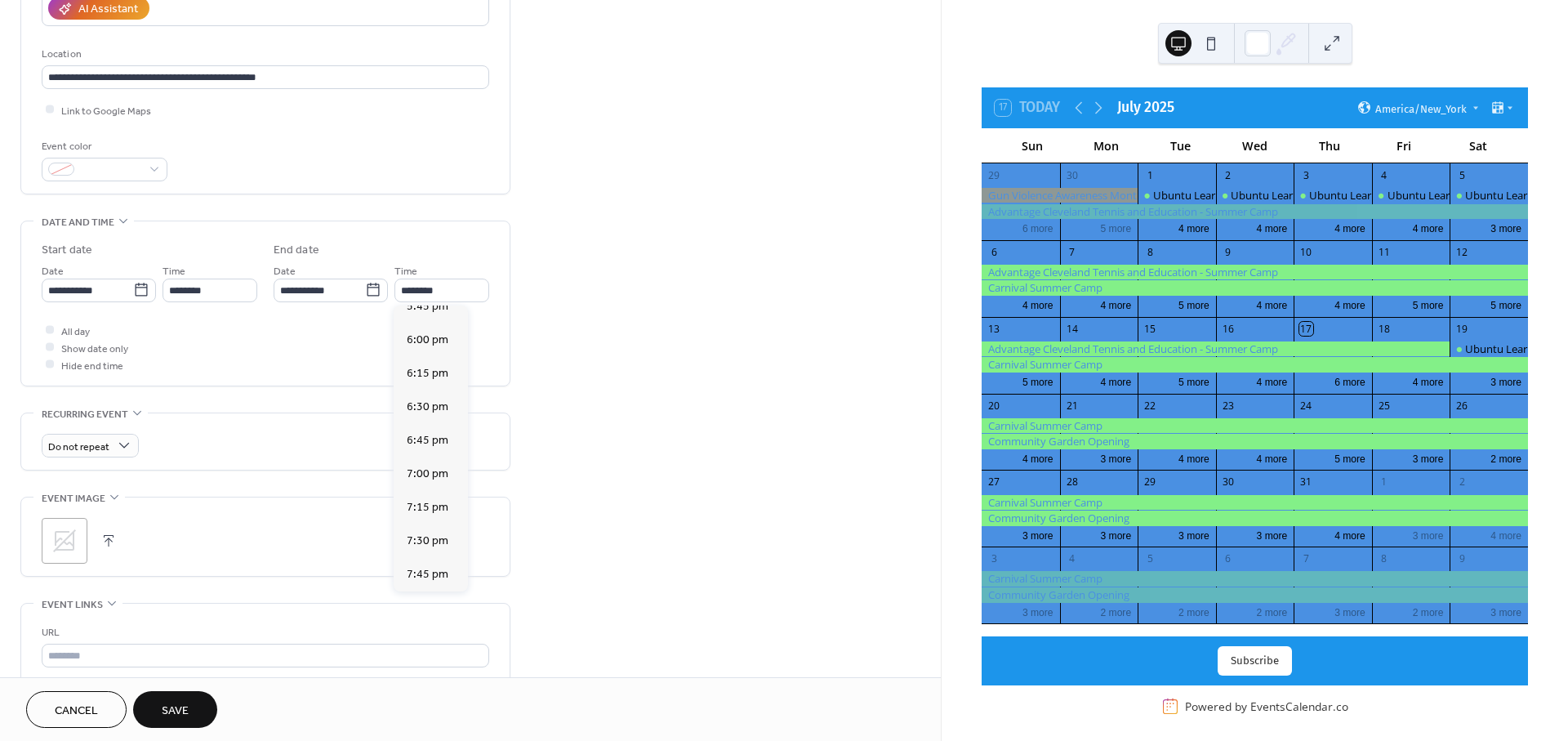 scroll, scrollTop: 892, scrollLeft: 0, axis: vertical 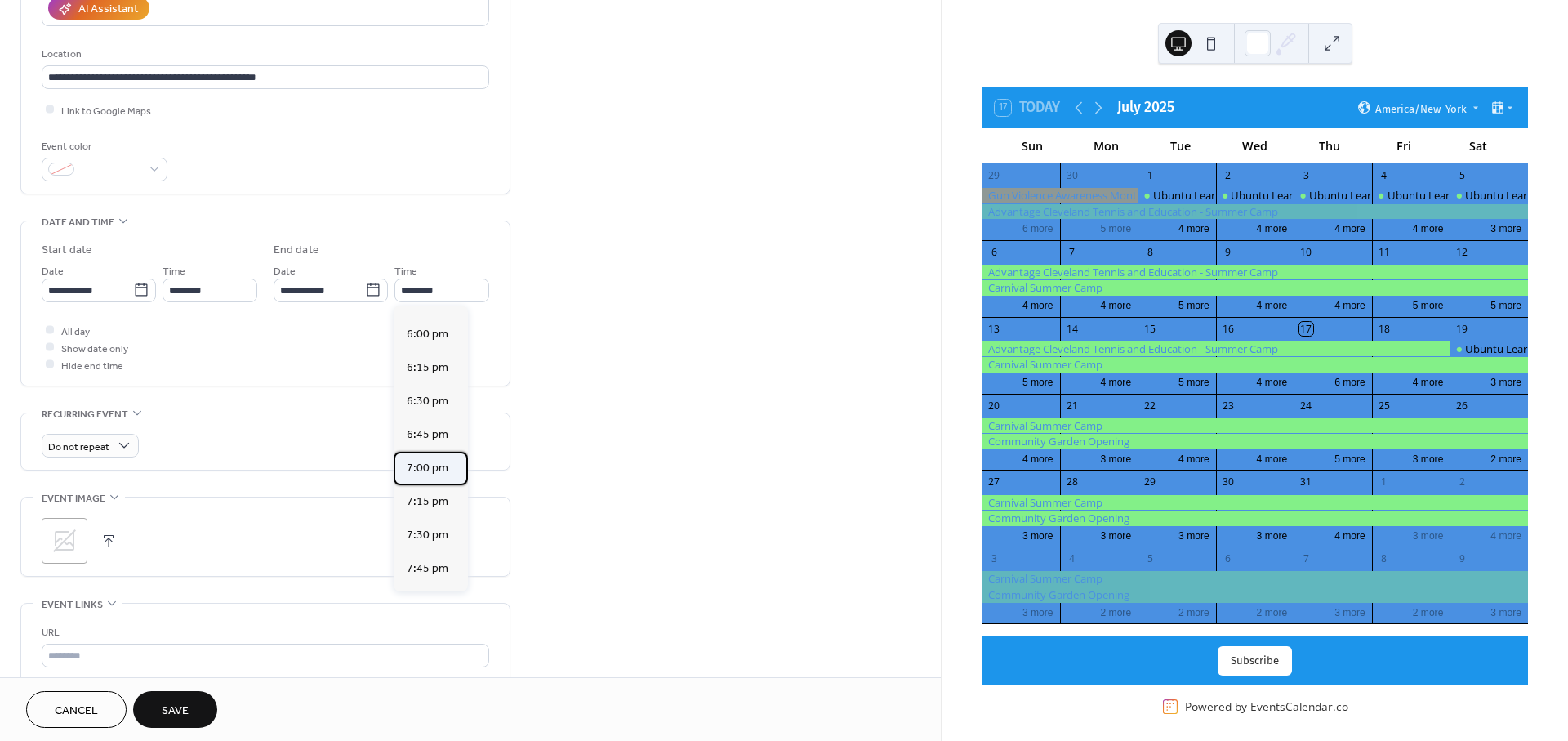 click on "7:00 pm" at bounding box center [427, 468] 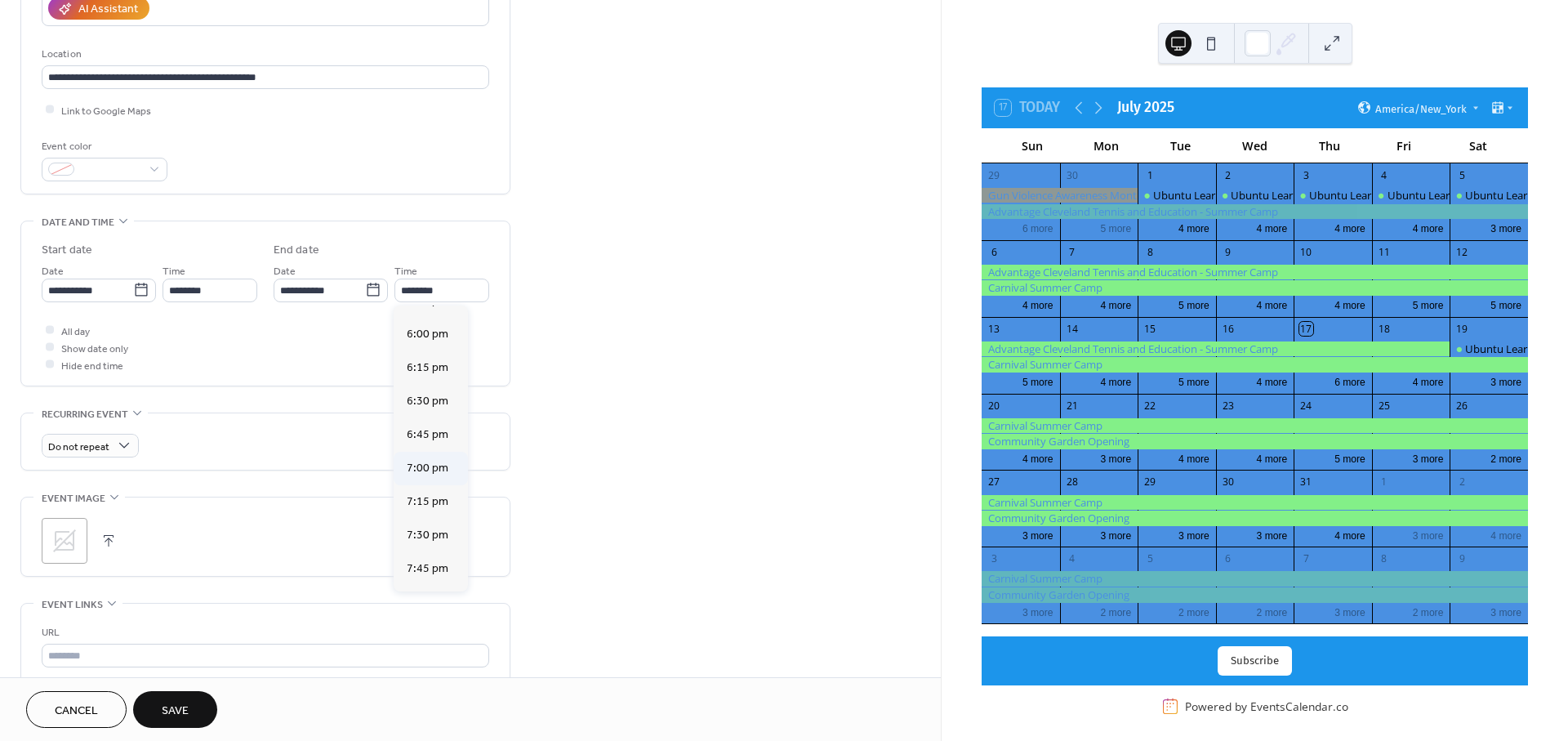 type on "*******" 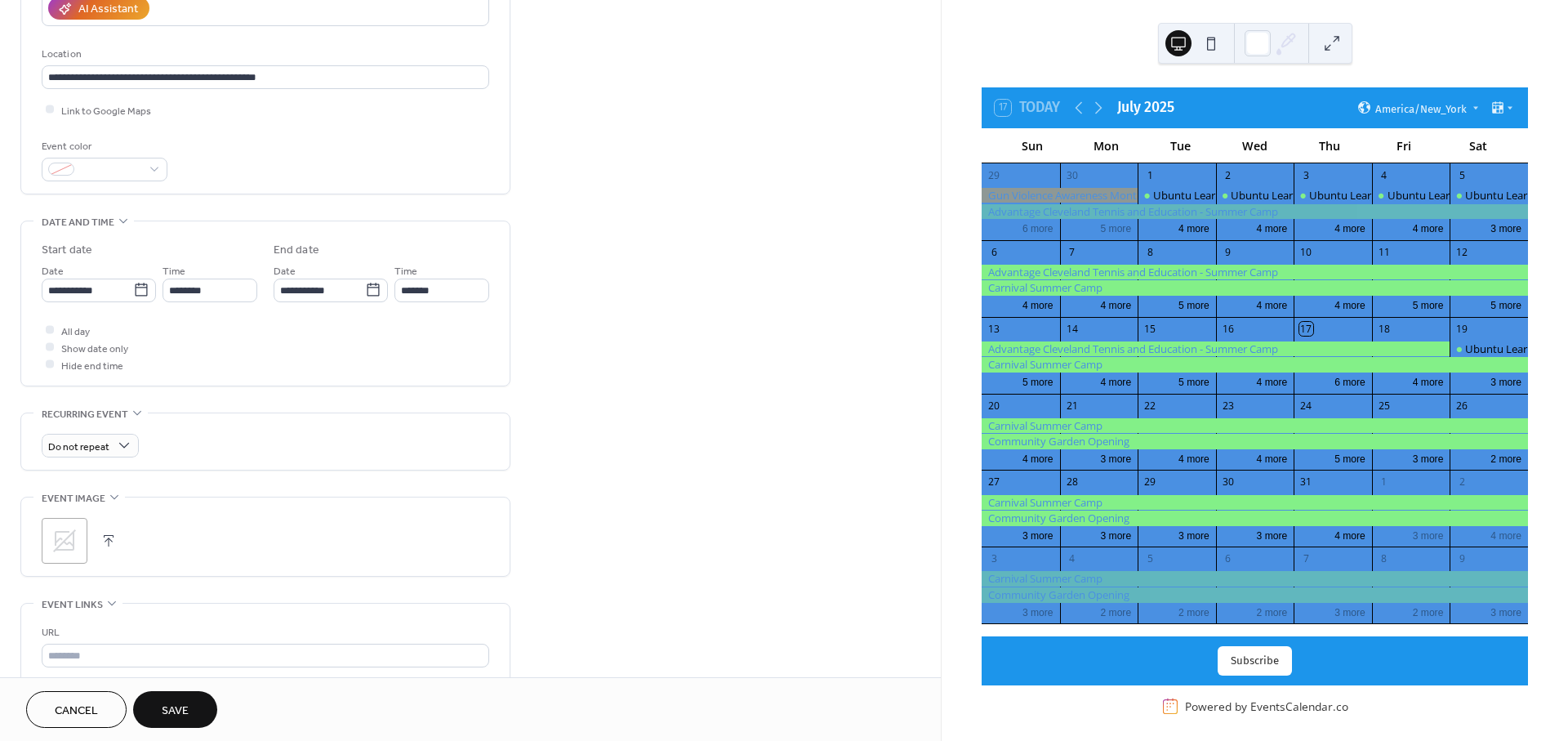 click 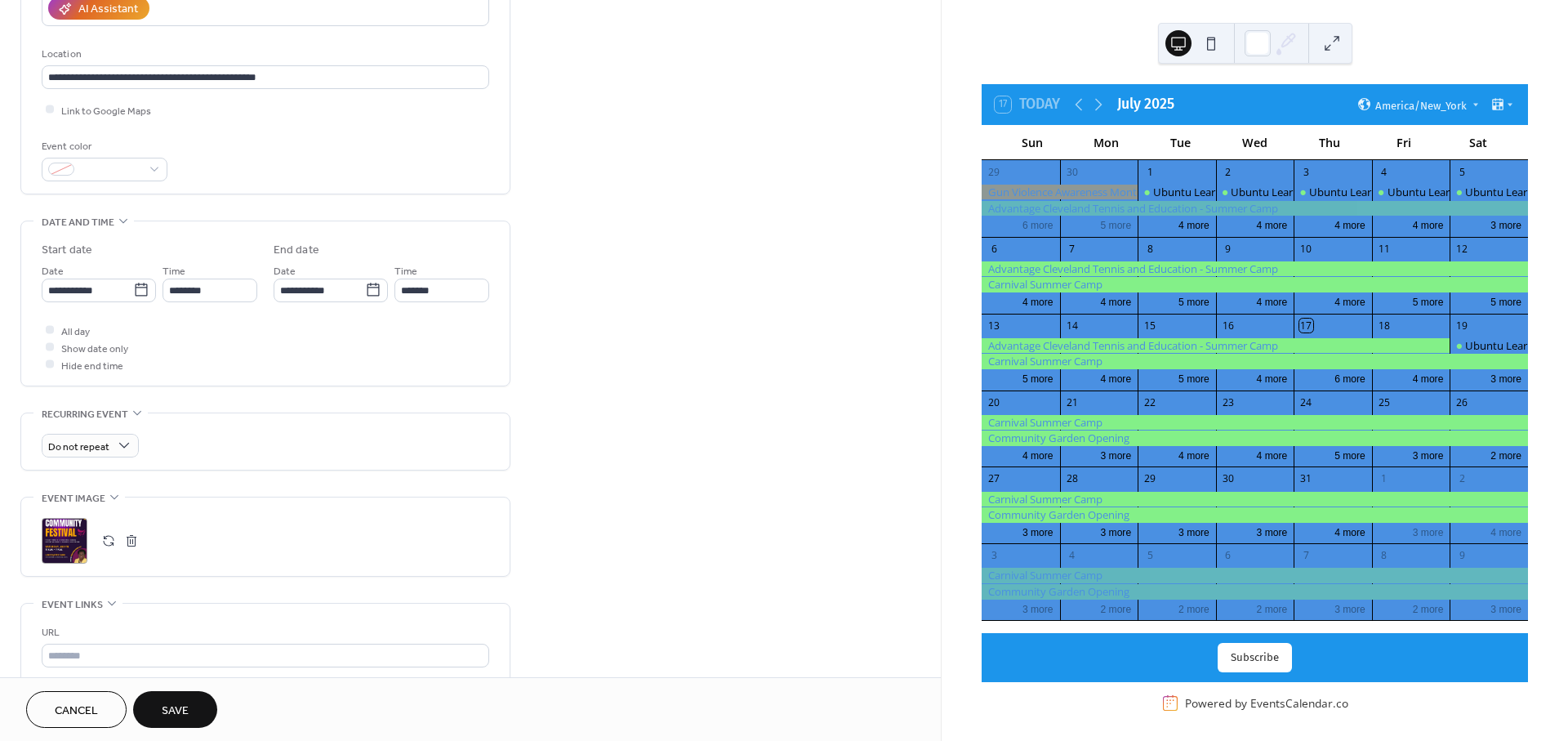 scroll, scrollTop: 8, scrollLeft: 0, axis: vertical 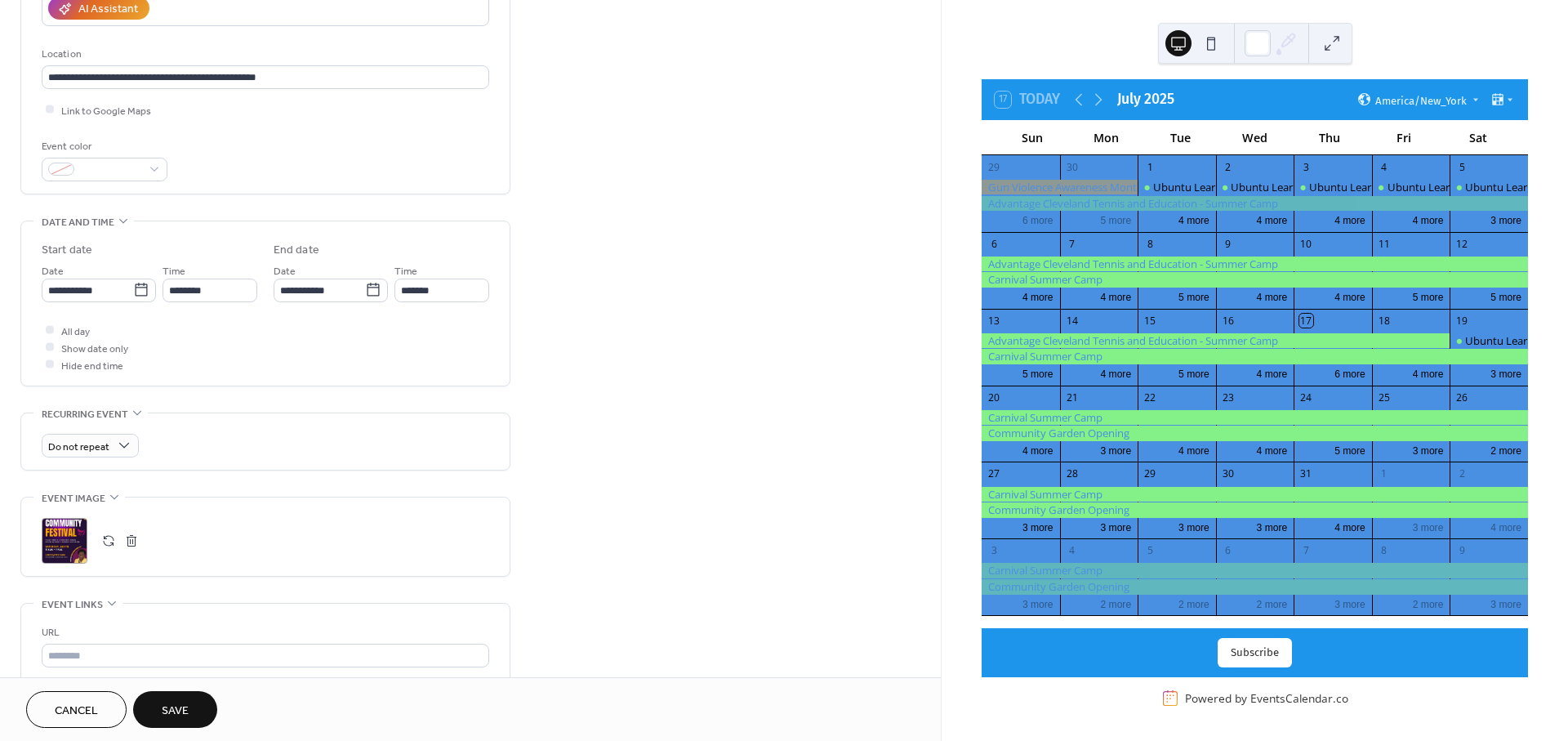 drag, startPoint x: 946, startPoint y: 288, endPoint x: 840, endPoint y: 311, distance: 108.46658 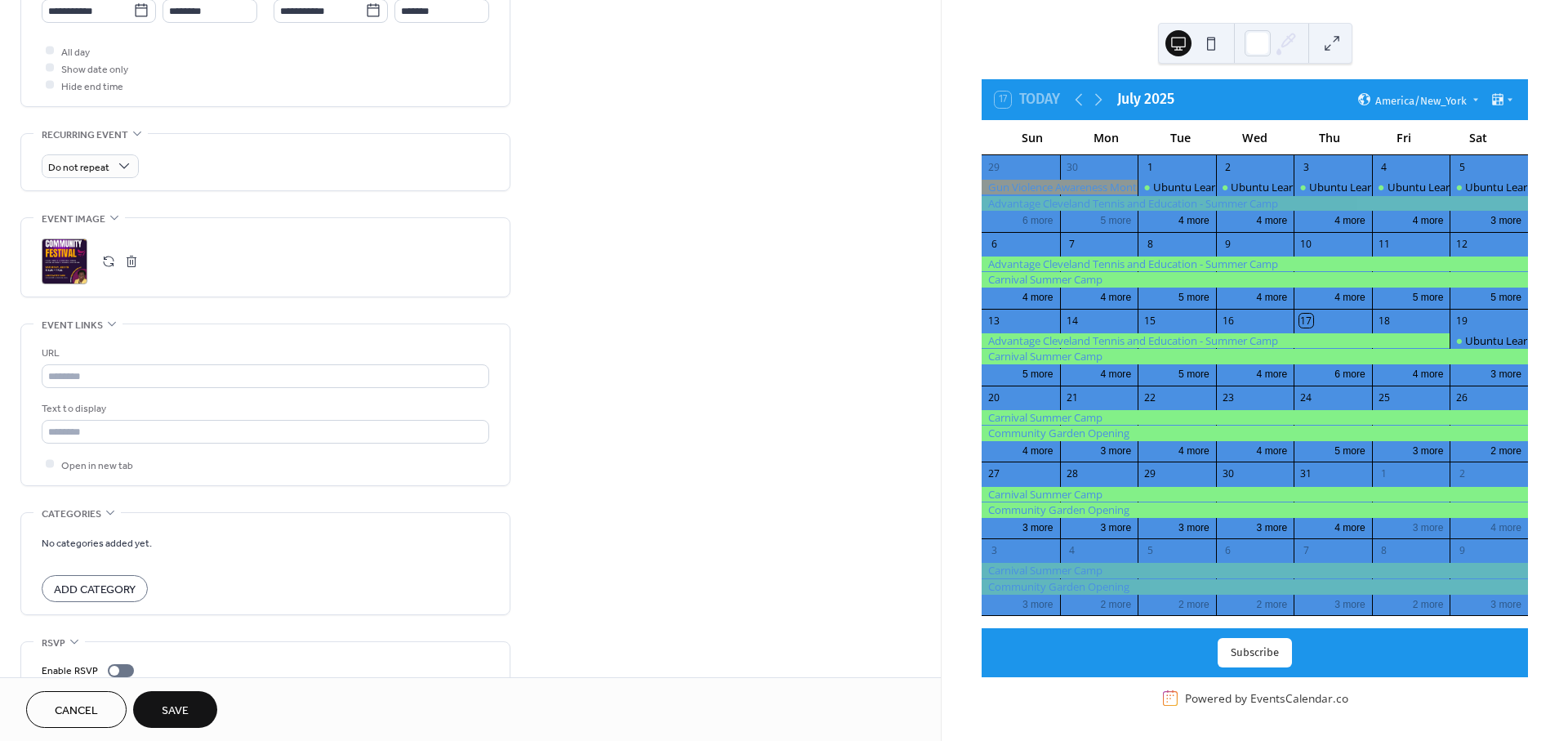 scroll, scrollTop: 659, scrollLeft: 0, axis: vertical 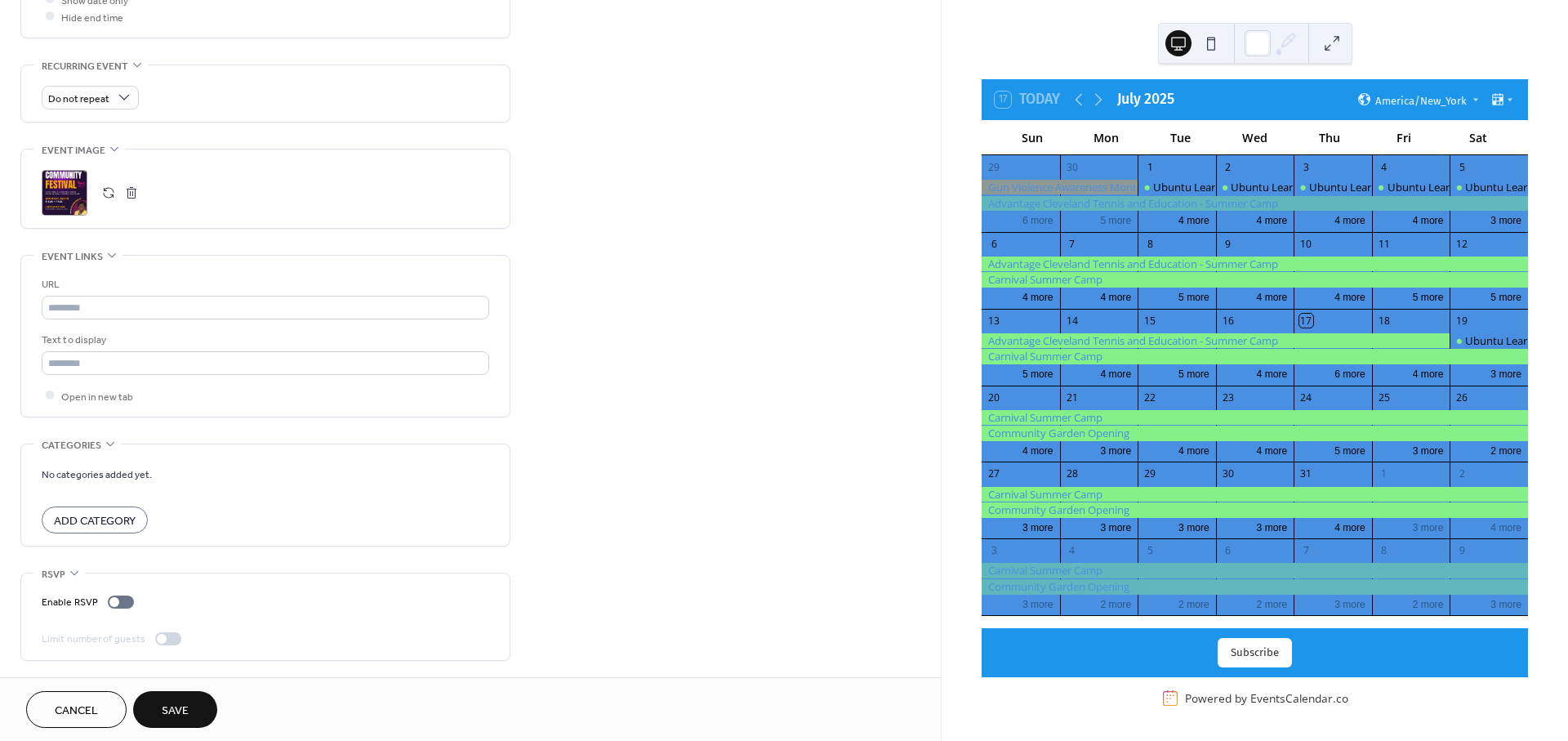 drag, startPoint x: 535, startPoint y: 560, endPoint x: 529, endPoint y: 660, distance: 100.17984 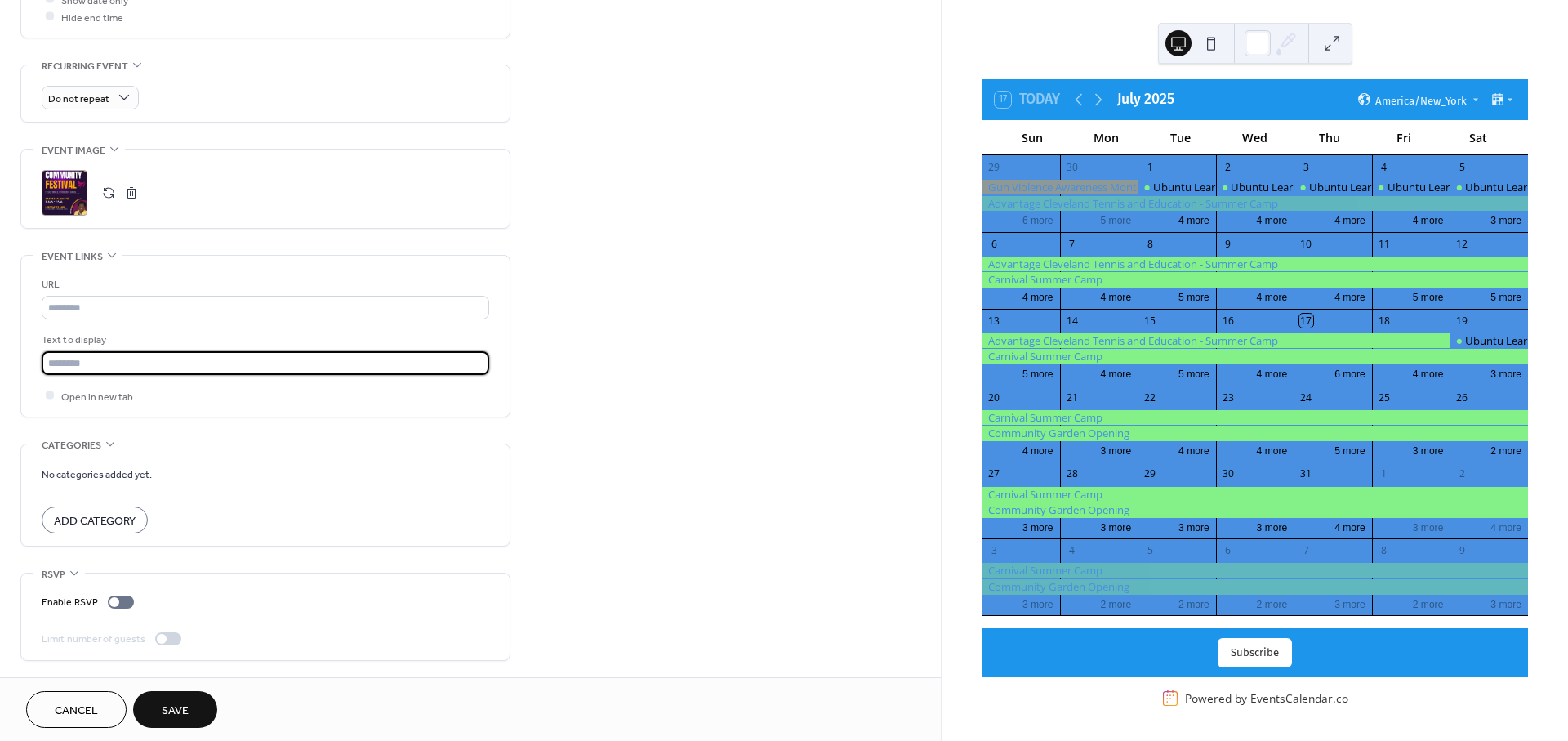 click at bounding box center (265, 363) 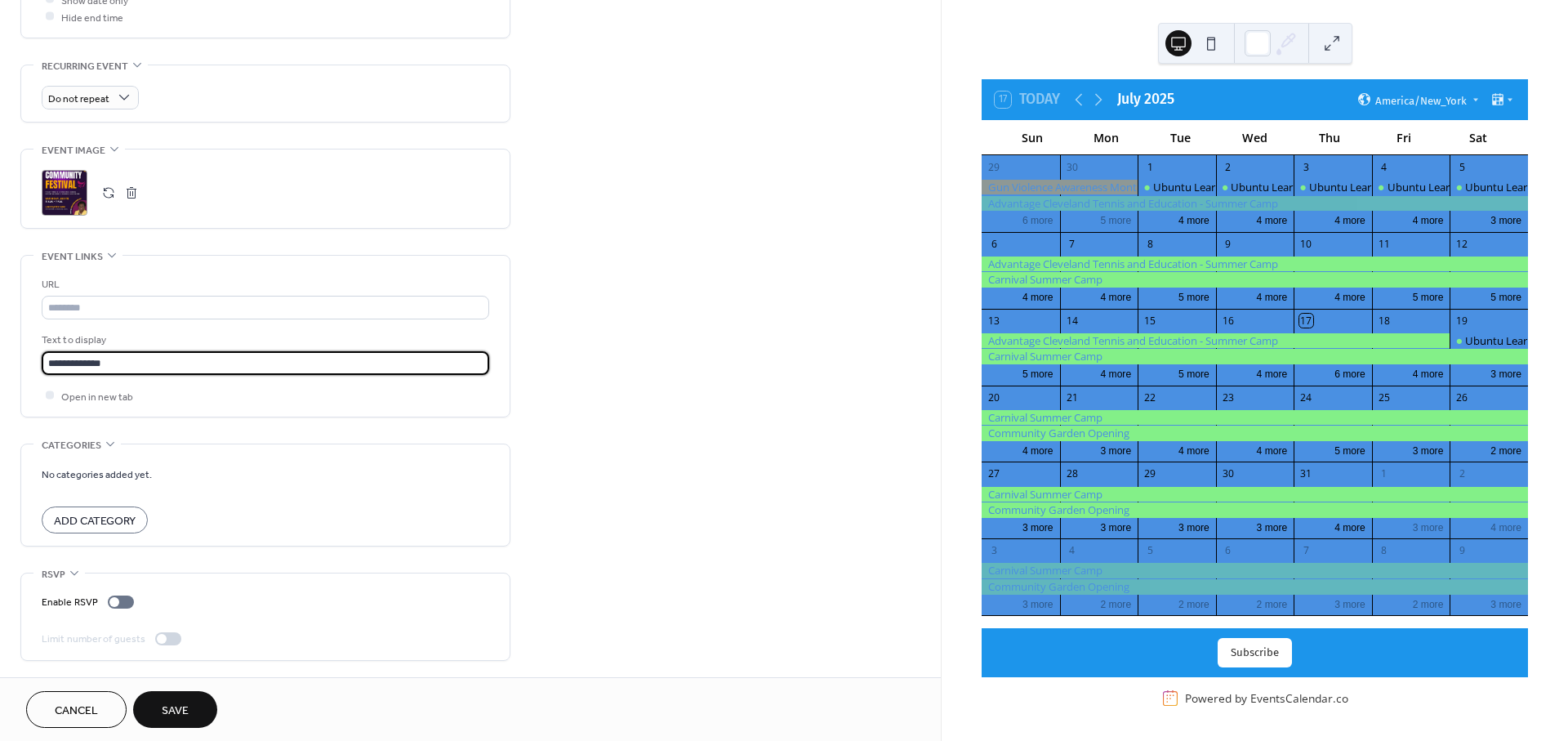 type on "**********" 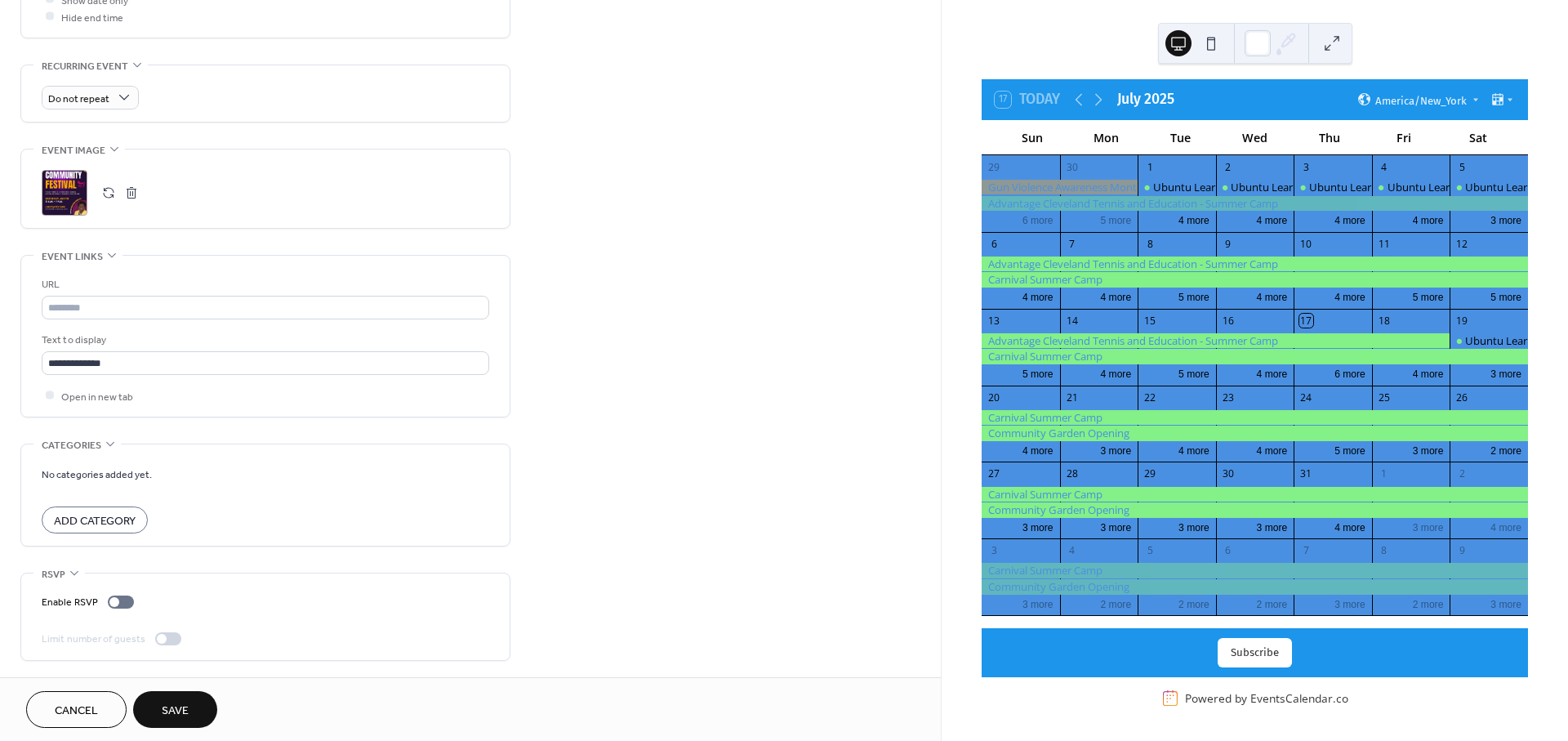 click on "Save" at bounding box center (175, 709) 